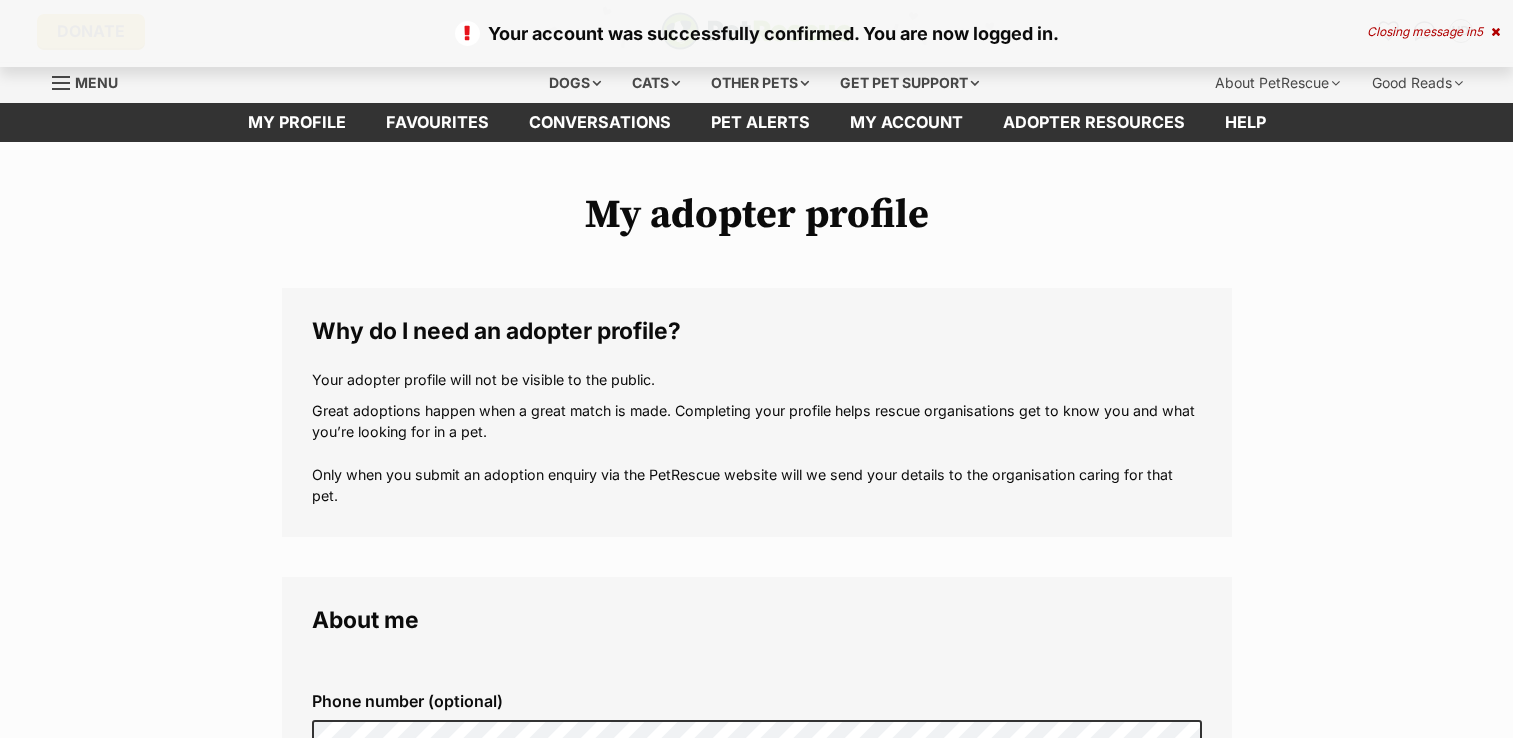 scroll, scrollTop: 0, scrollLeft: 0, axis: both 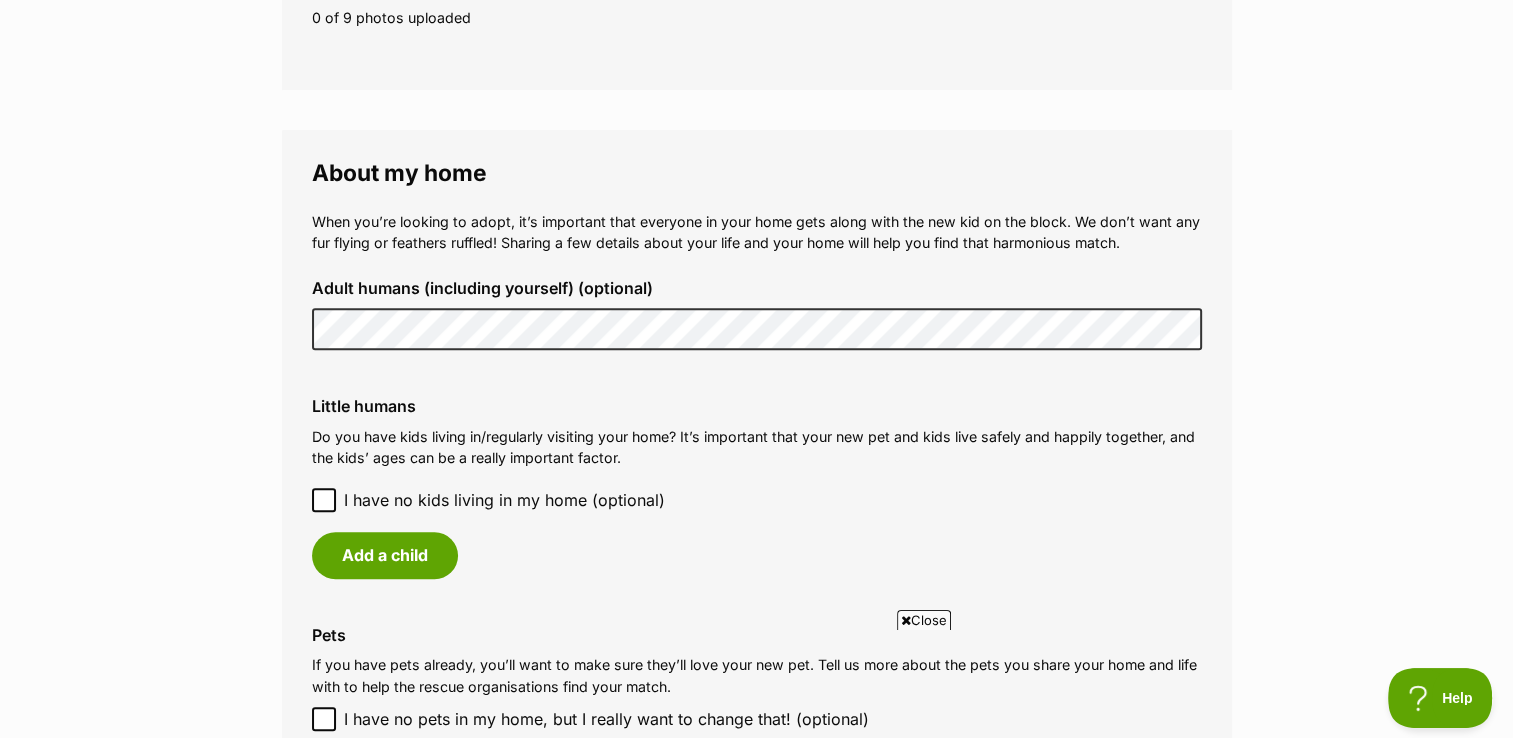 click 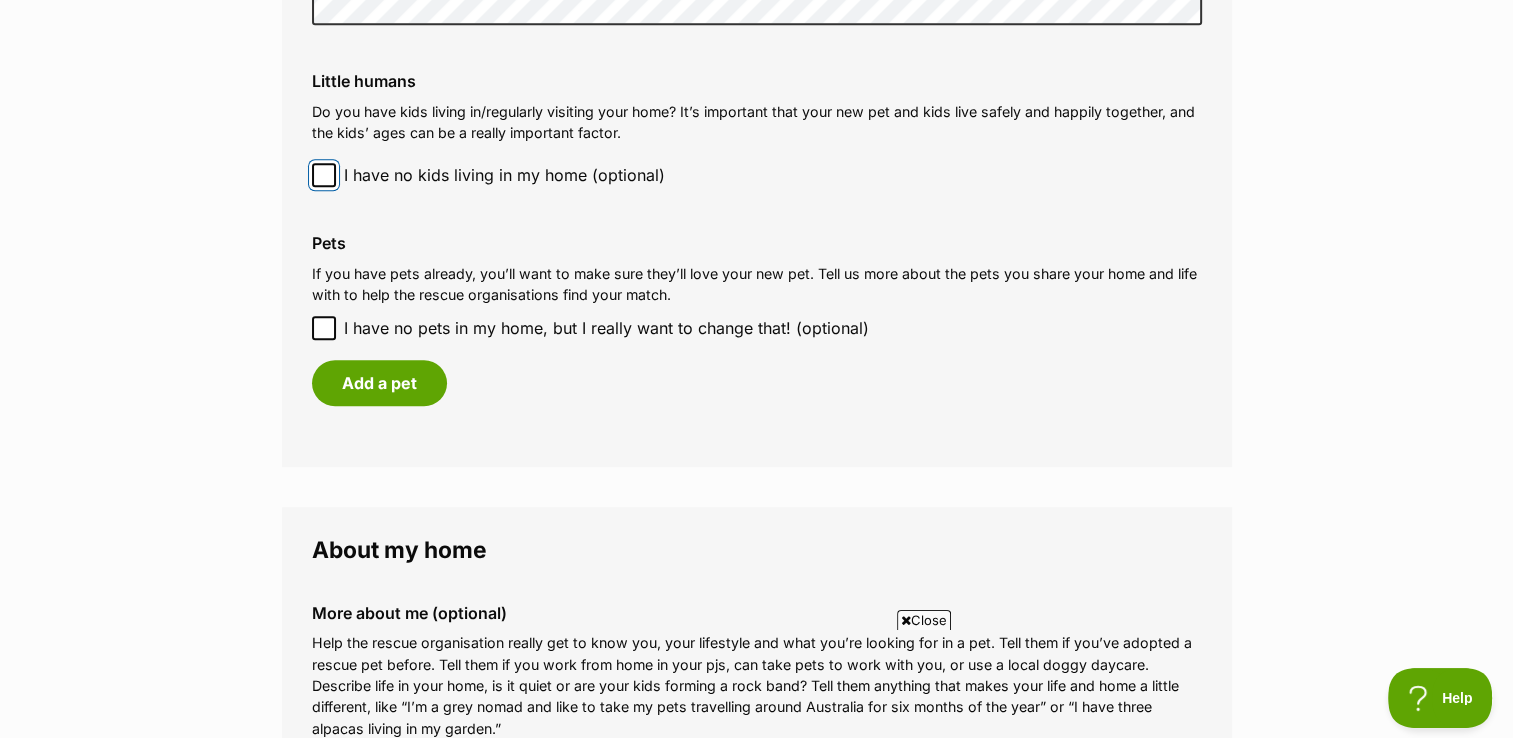 scroll, scrollTop: 1659, scrollLeft: 0, axis: vertical 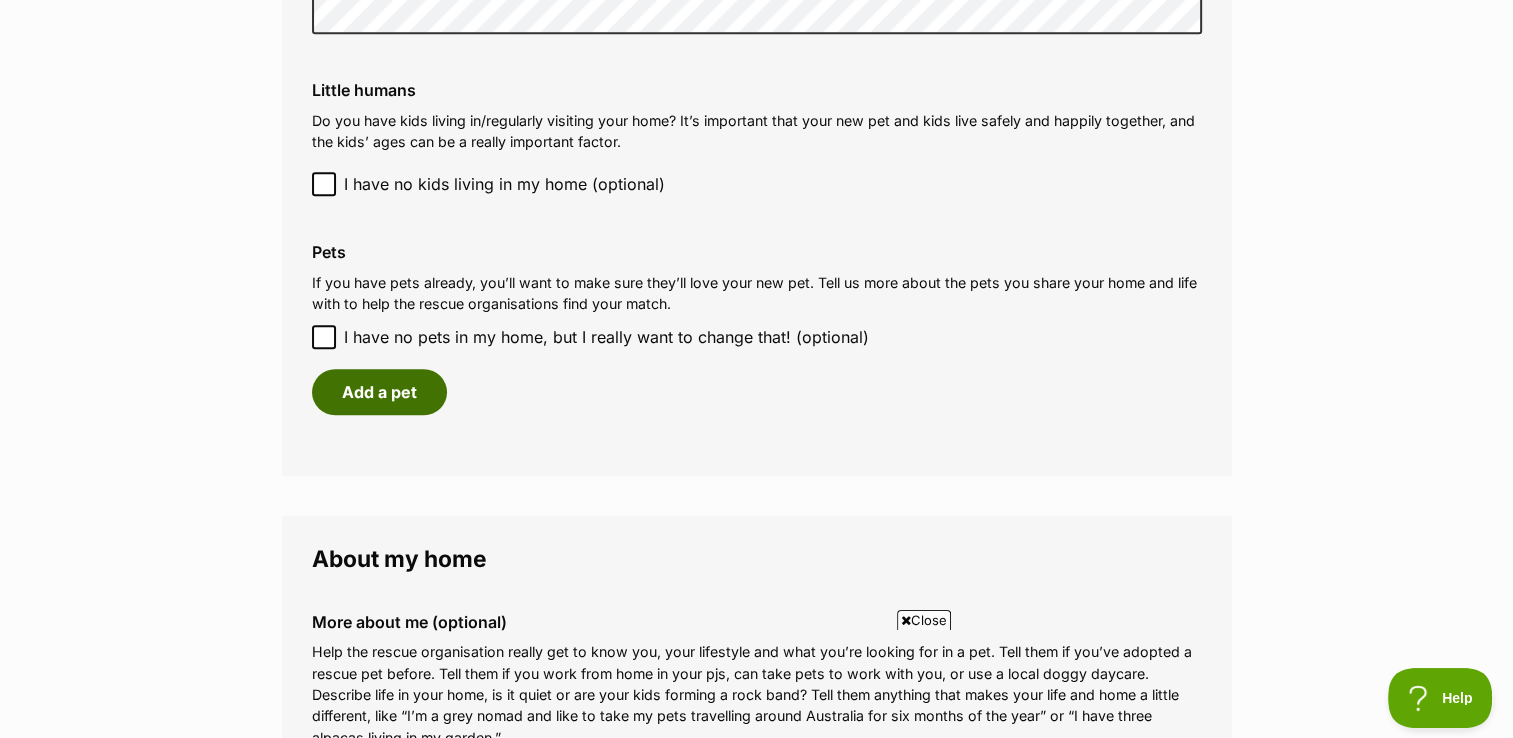 click on "Add a pet" at bounding box center [379, 392] 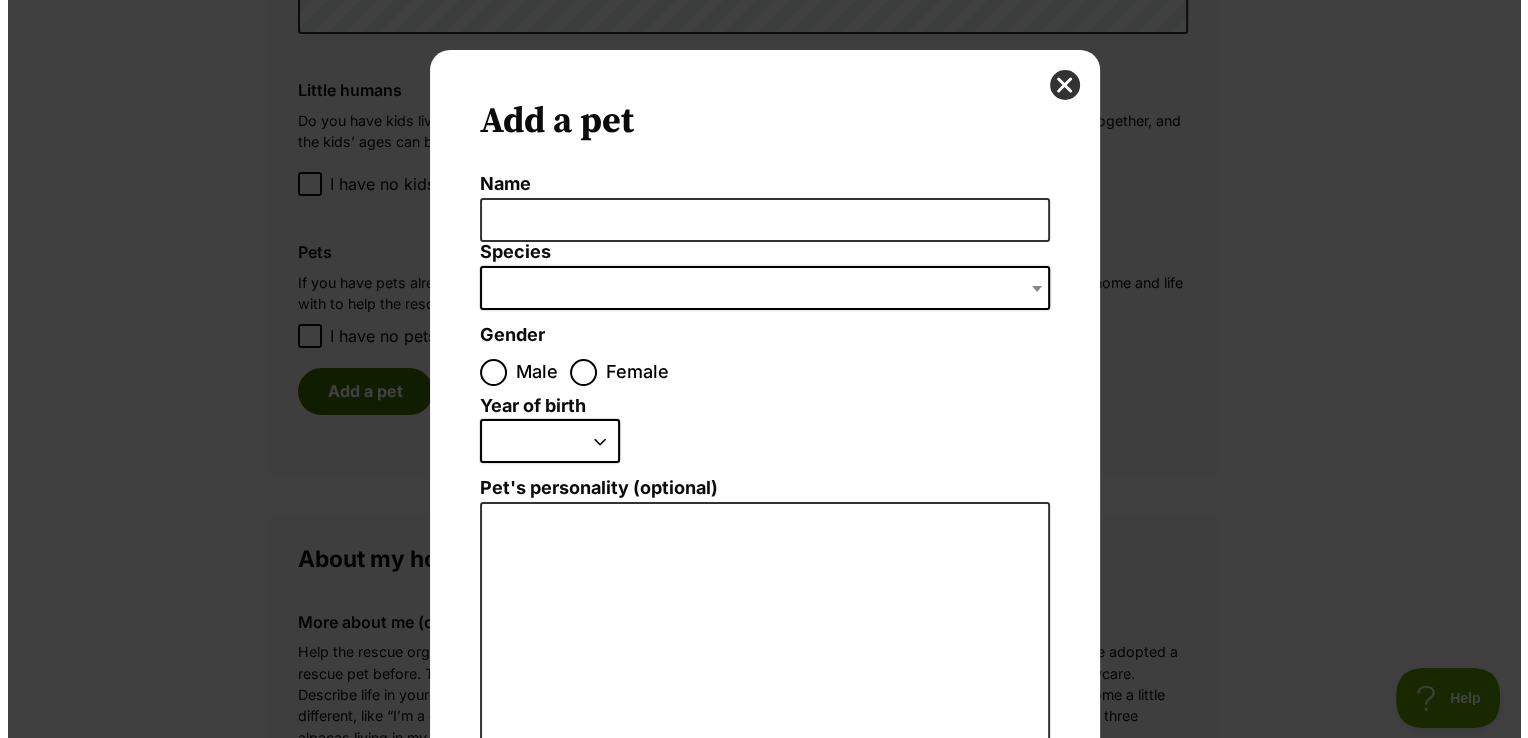 scroll, scrollTop: 0, scrollLeft: 0, axis: both 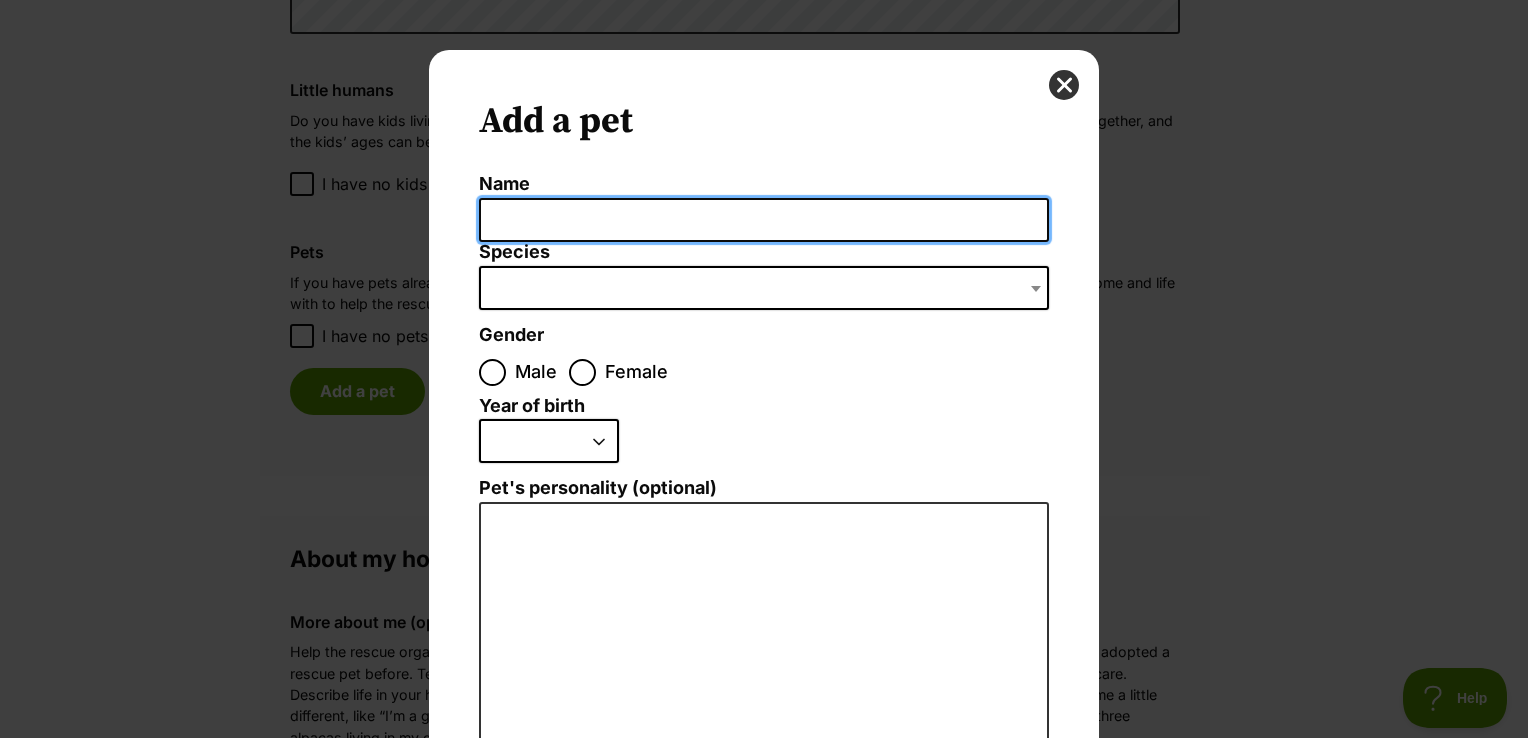 click on "Name" at bounding box center [764, 220] 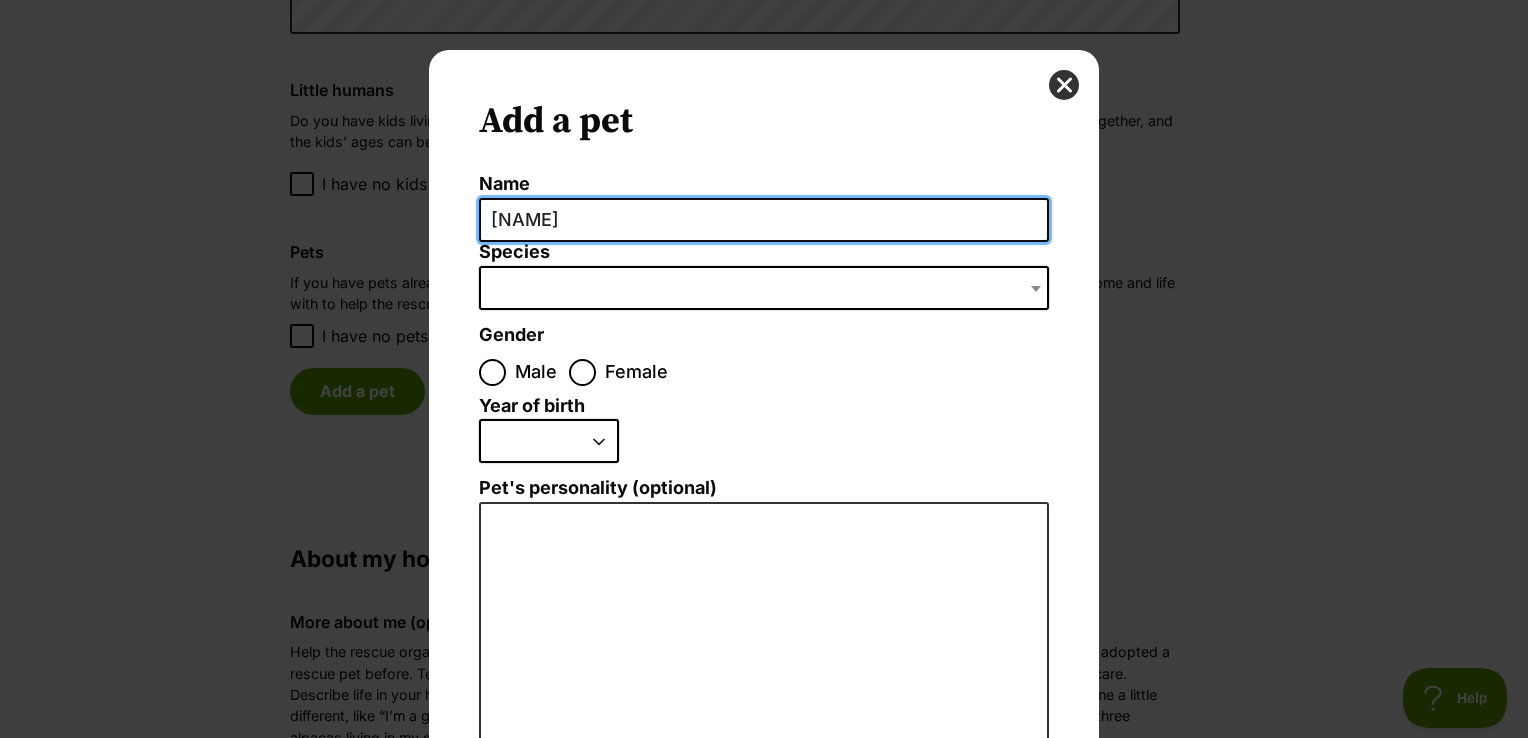 type on "[NAME]" 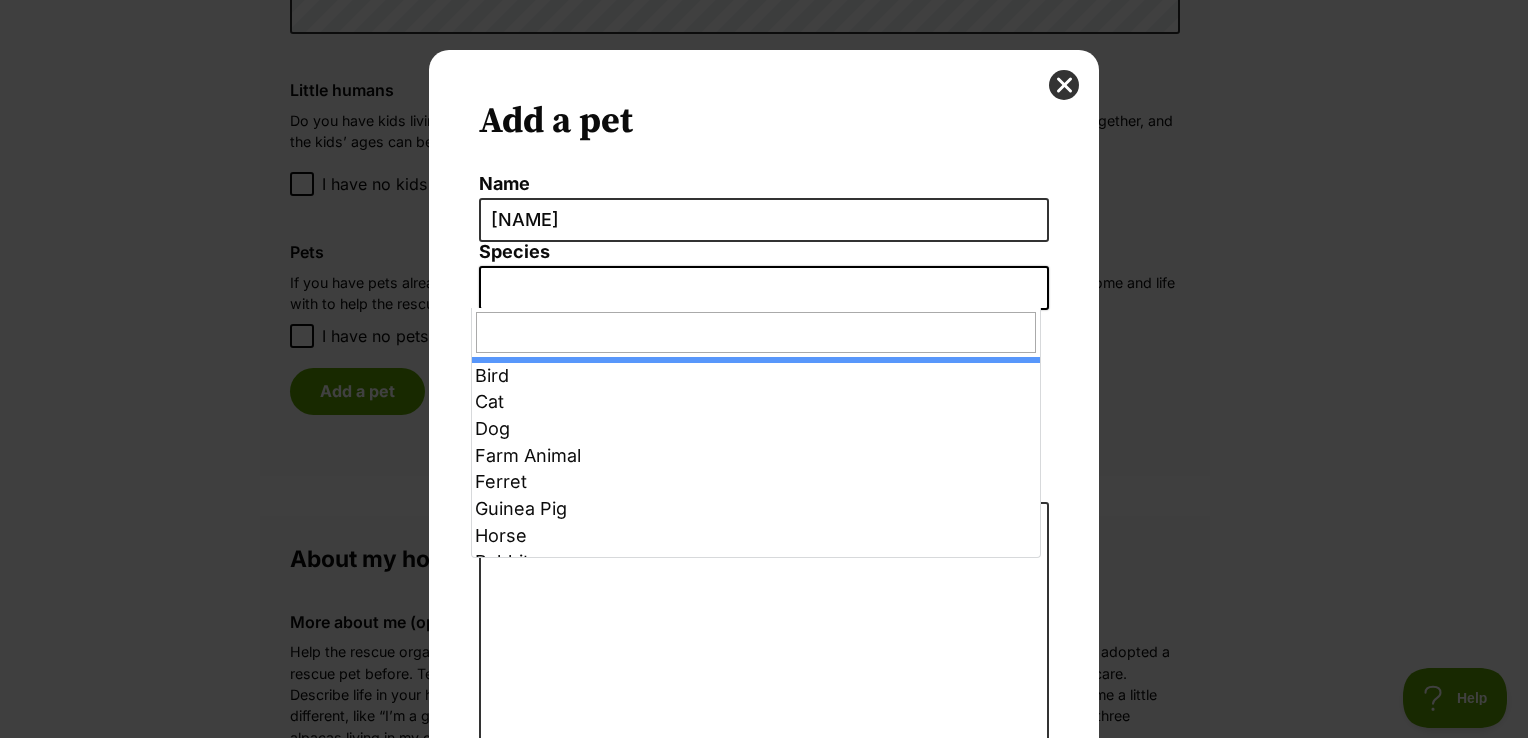 click at bounding box center (764, 288) 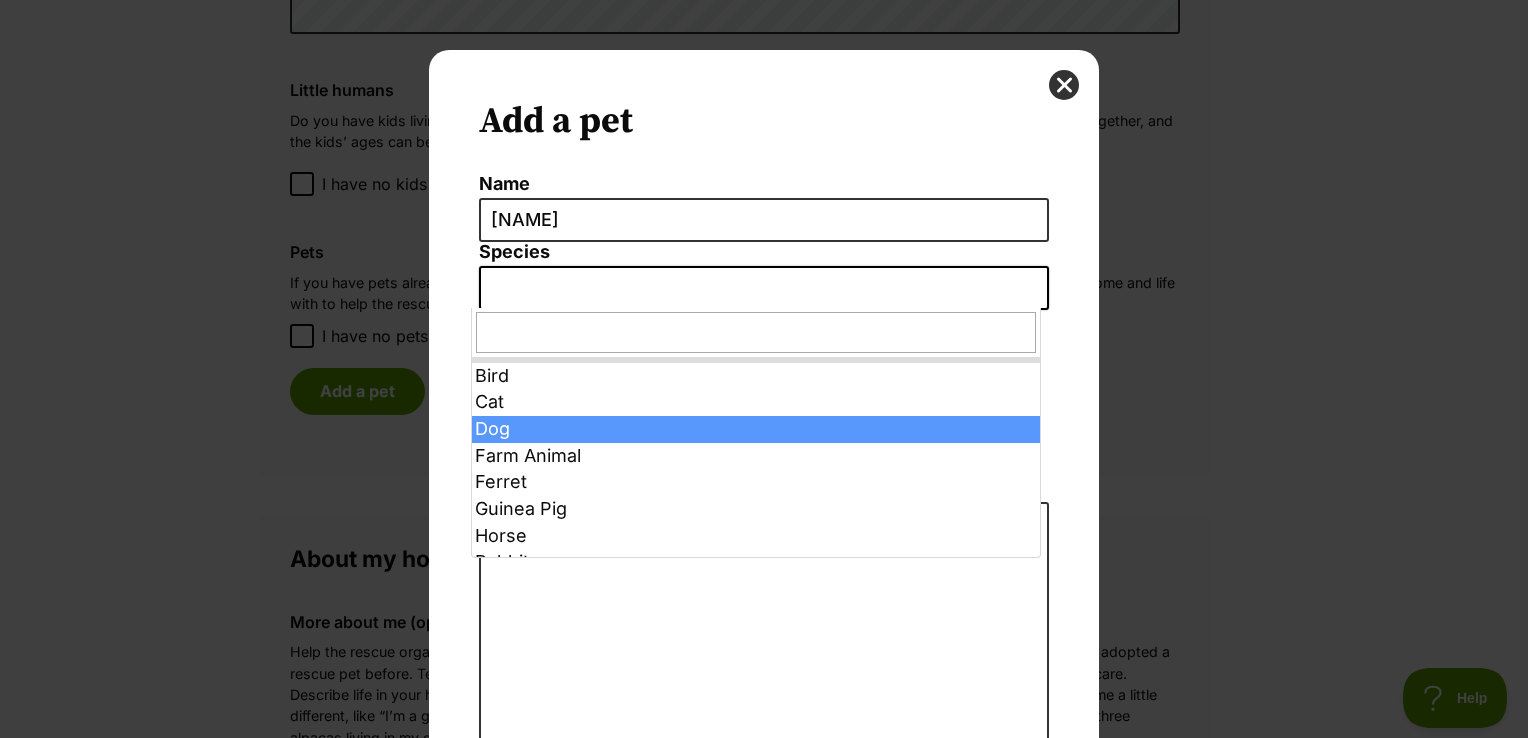 select on "1" 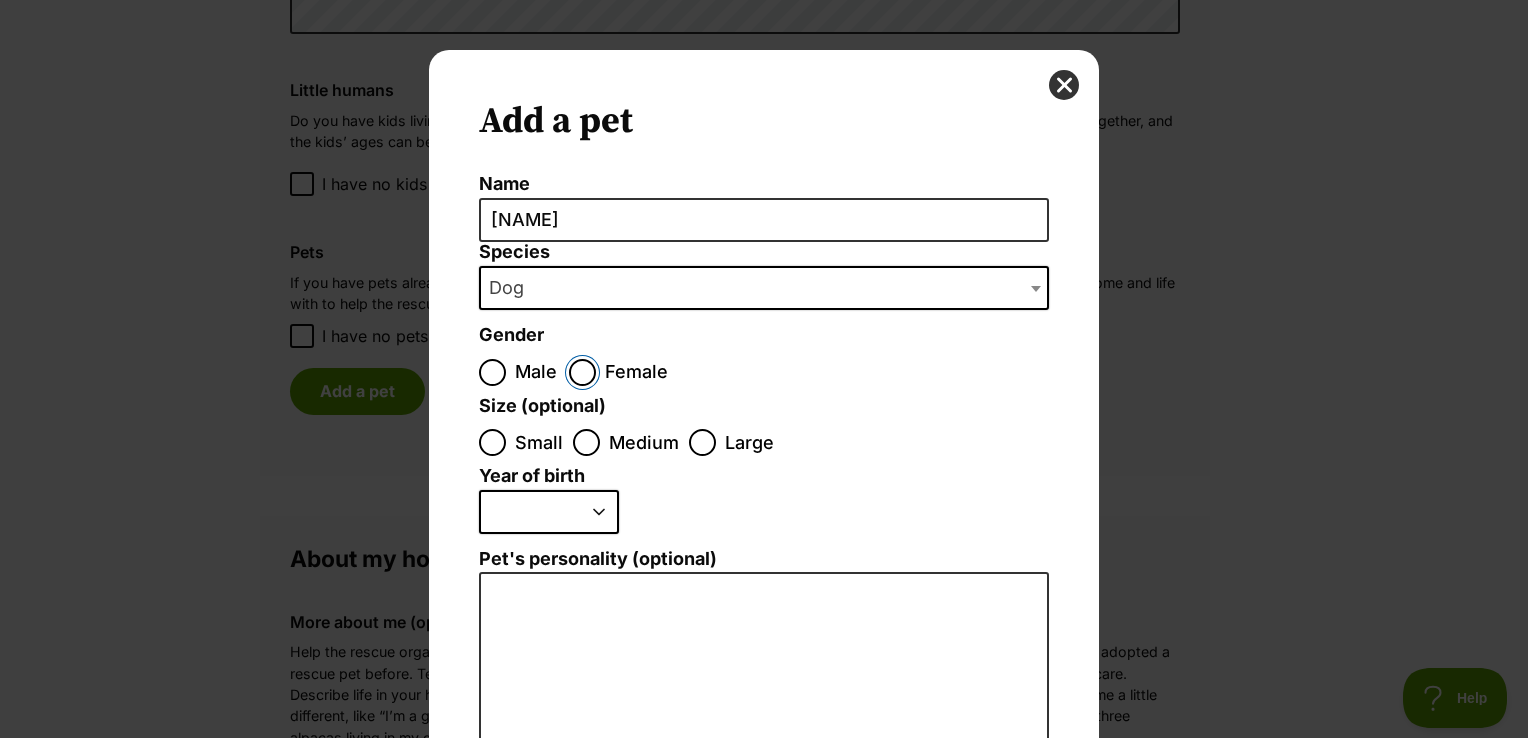 click on "Female" at bounding box center [582, 372] 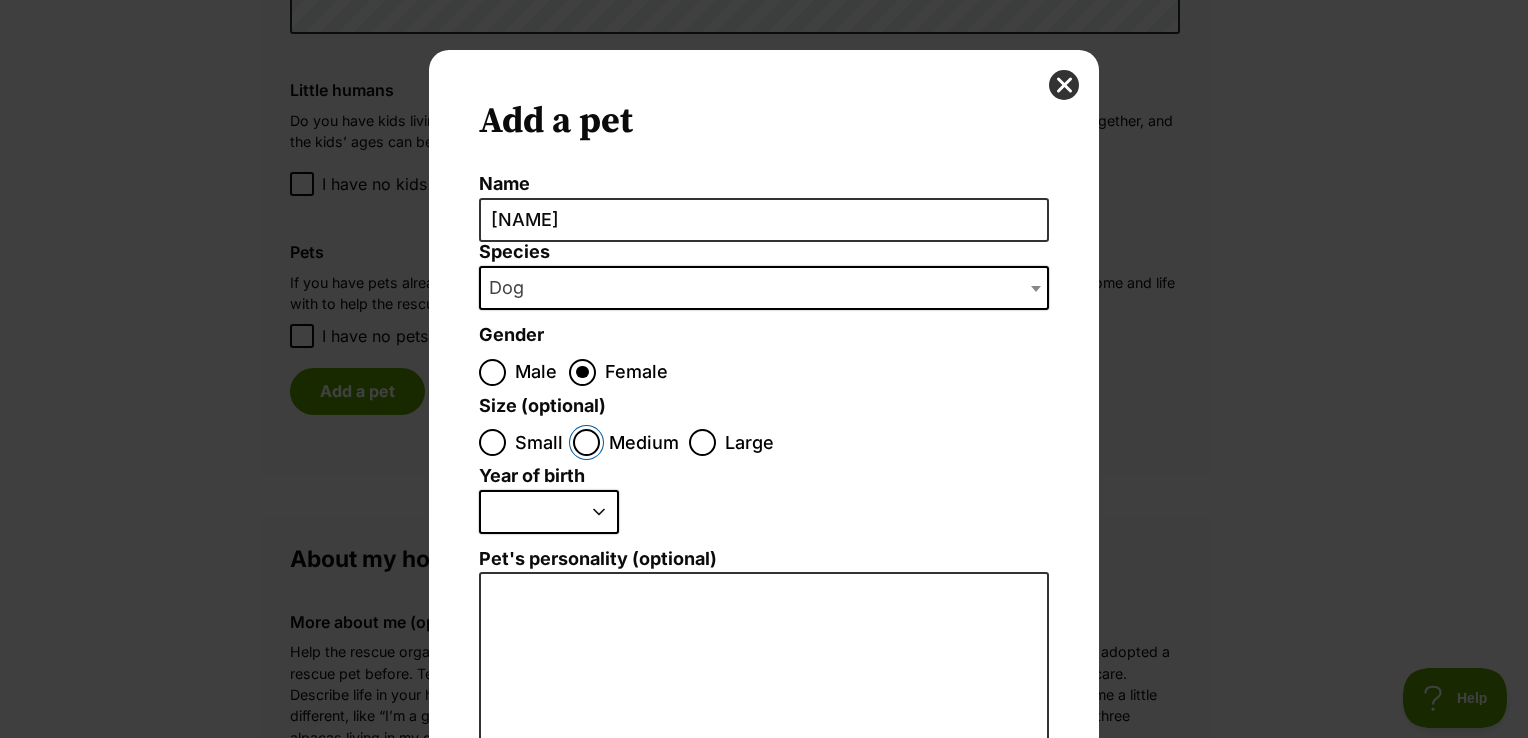 click on "Medium" at bounding box center [586, 442] 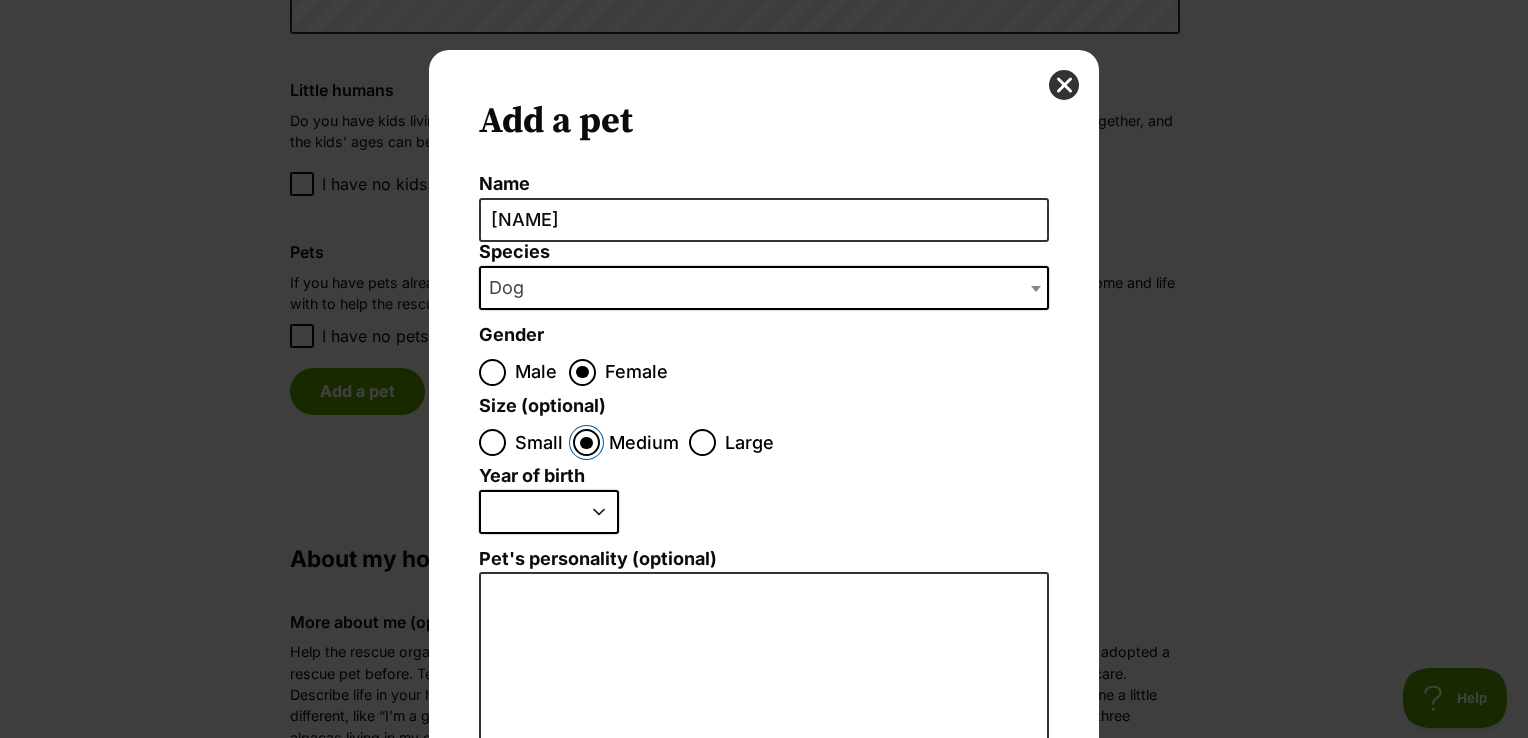 scroll, scrollTop: 0, scrollLeft: 0, axis: both 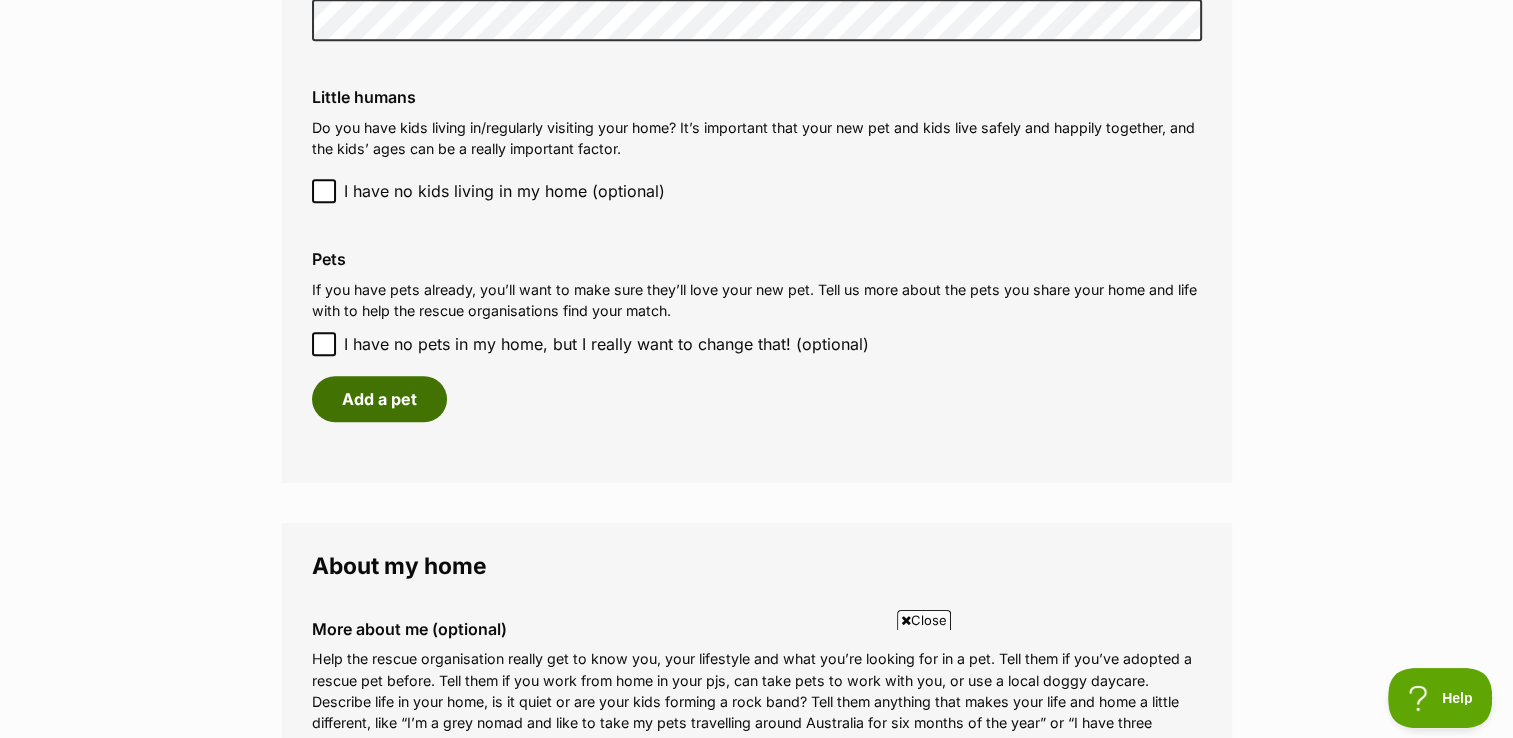 click on "Add a pet" at bounding box center [379, 399] 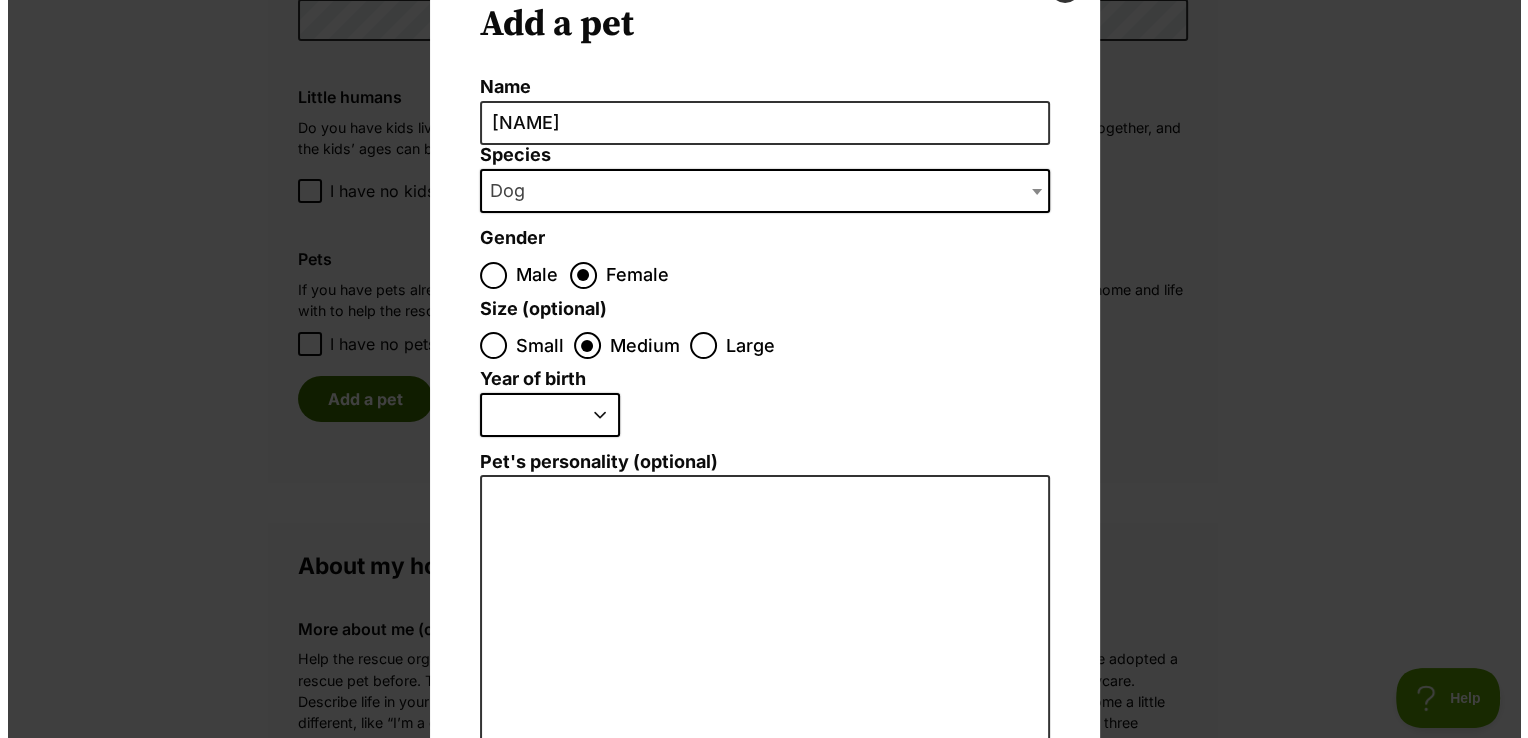 scroll, scrollTop: 0, scrollLeft: 0, axis: both 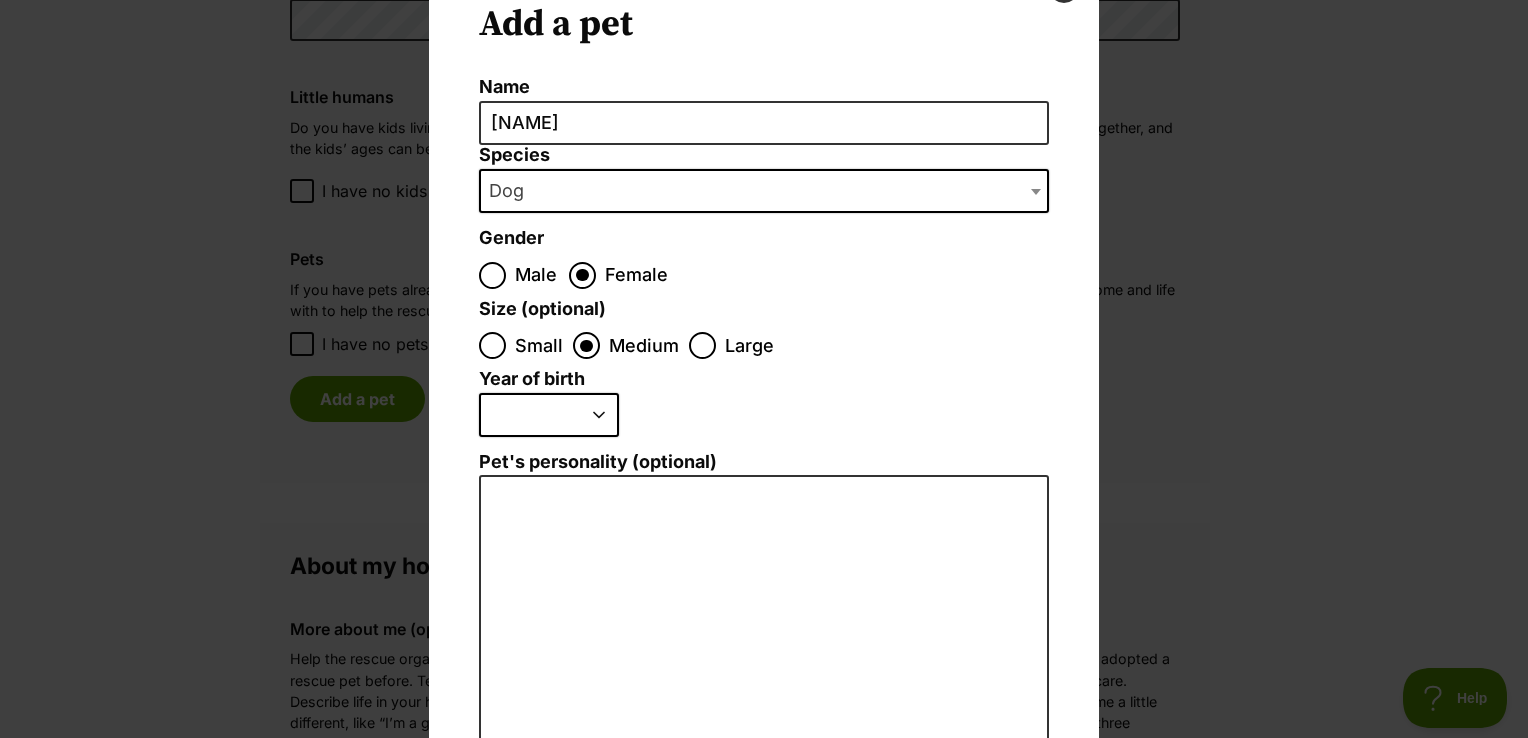 click on "2025
2024
2023
2022
2021
2020
2019
2018
2017
2016
2015
2014
2013
2012
2011
2010
2009
2008
2007
2006
2005
2004
2003
2002
2001
2000
1999
1998
1997
1996
1995" at bounding box center [549, 415] 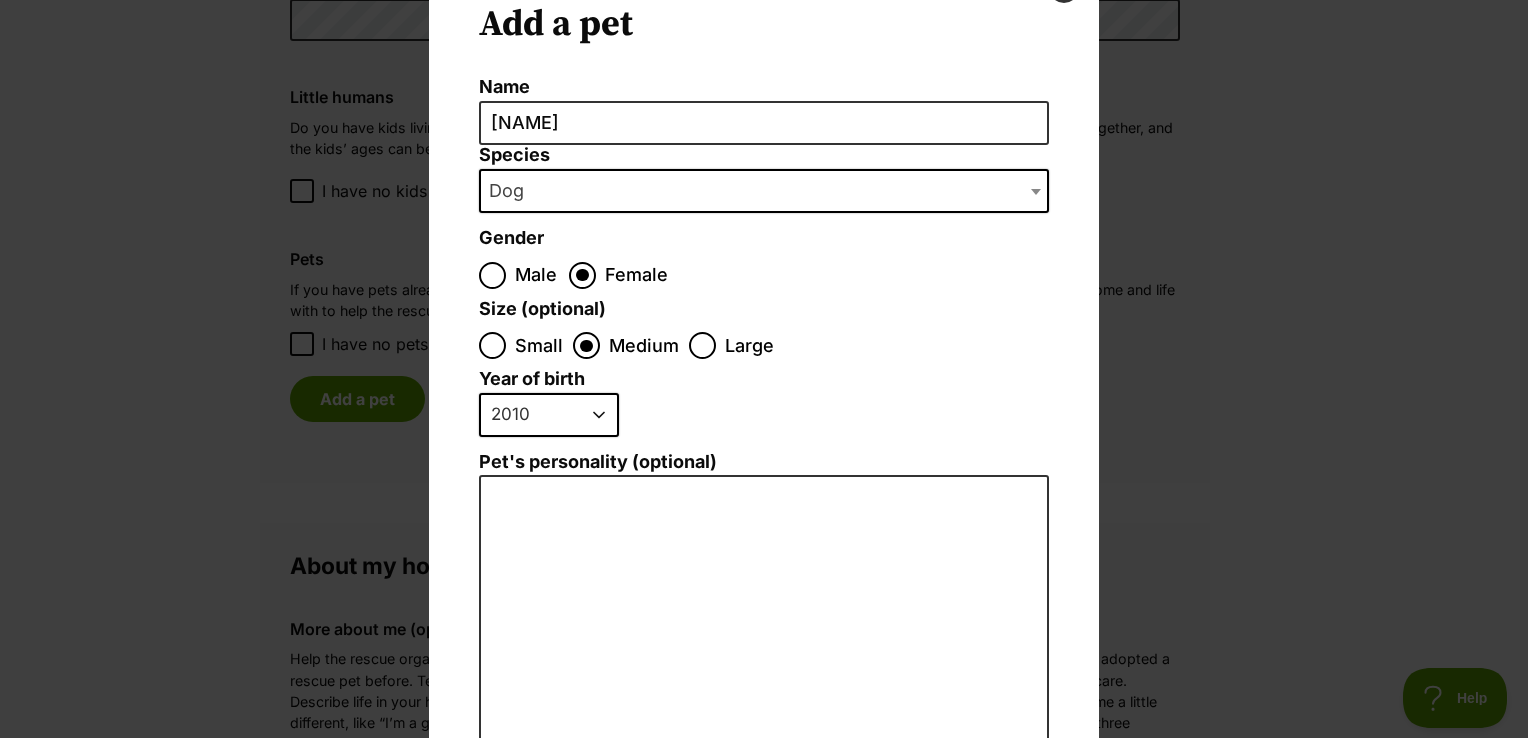 click on "2025
2024
2023
2022
2021
2020
2019
2018
2017
2016
2015
2014
2013
2012
2011
2010
2009
2008
2007
2006
2005
2004
2003
2002
2001
2000
1999
1998
1997
1996
1995" at bounding box center (549, 415) 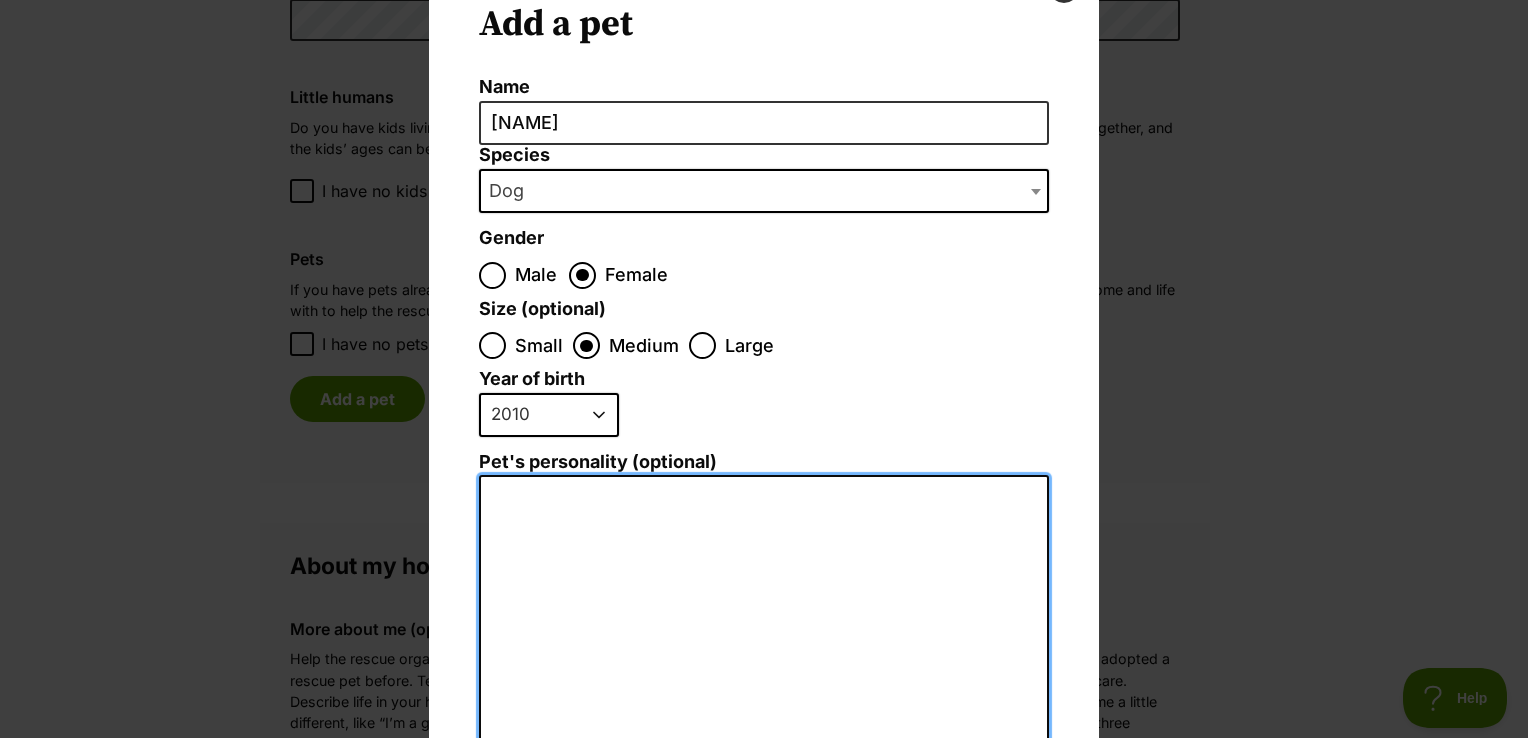click on "Pet's personality (optional)" at bounding box center [764, 694] 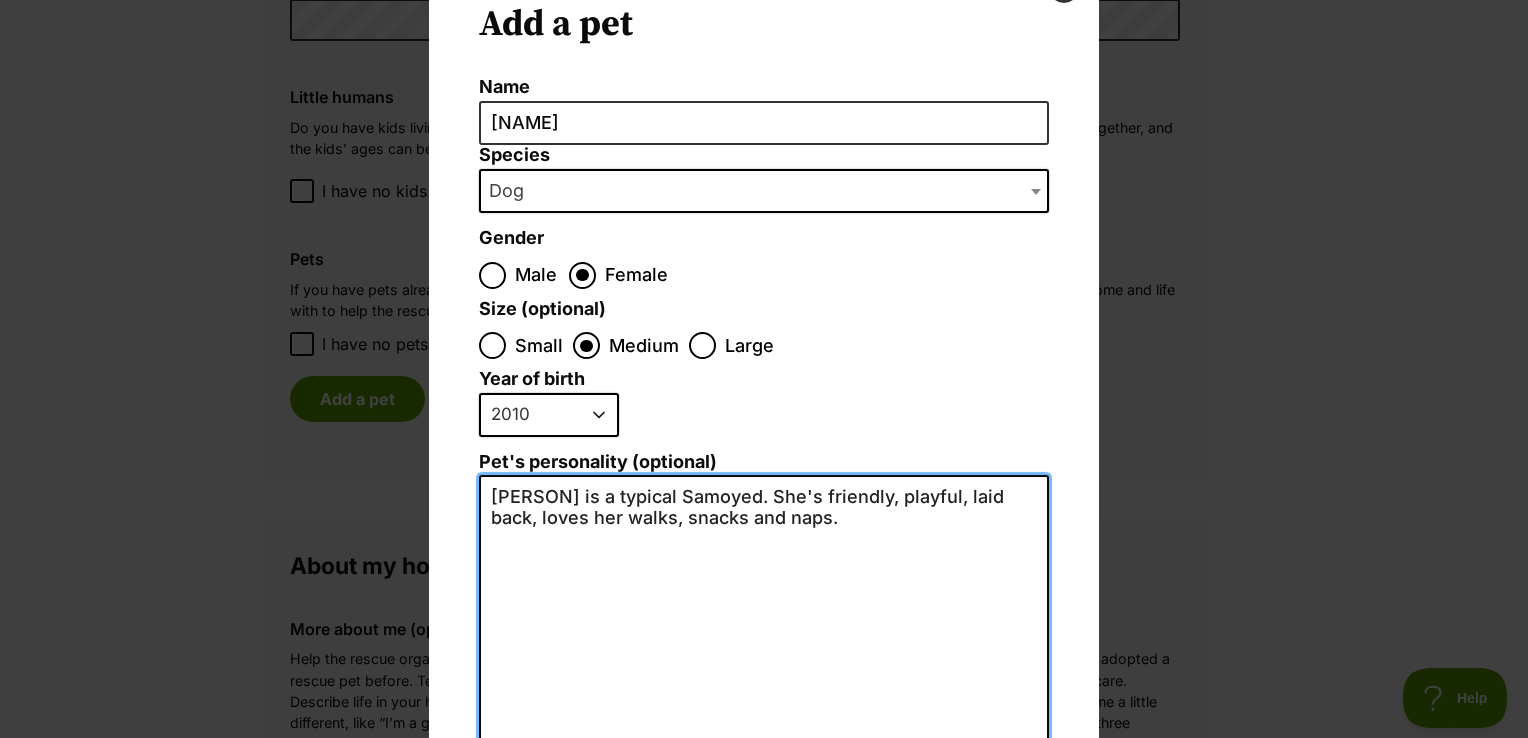 scroll, scrollTop: 0, scrollLeft: 0, axis: both 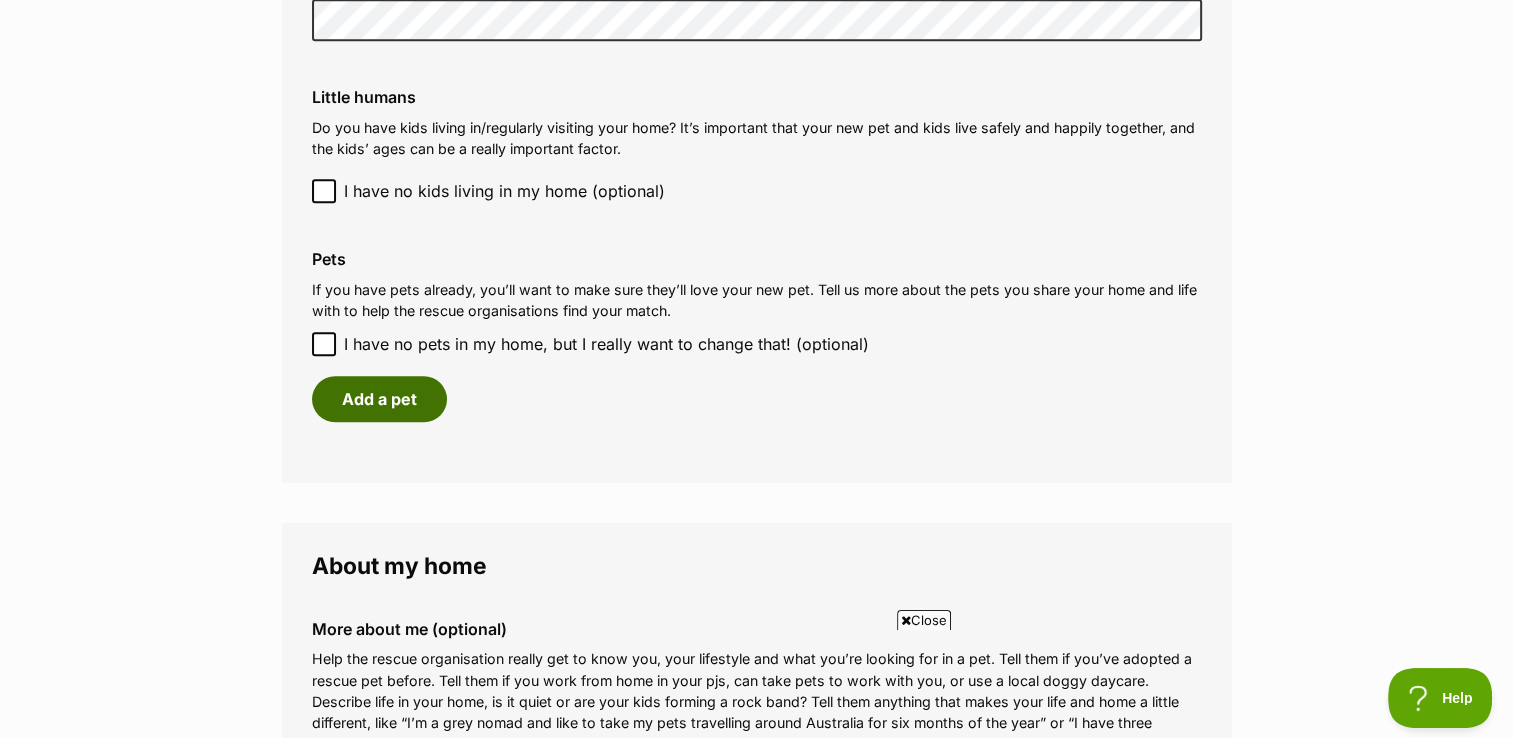 click on "Add a pet" at bounding box center [379, 399] 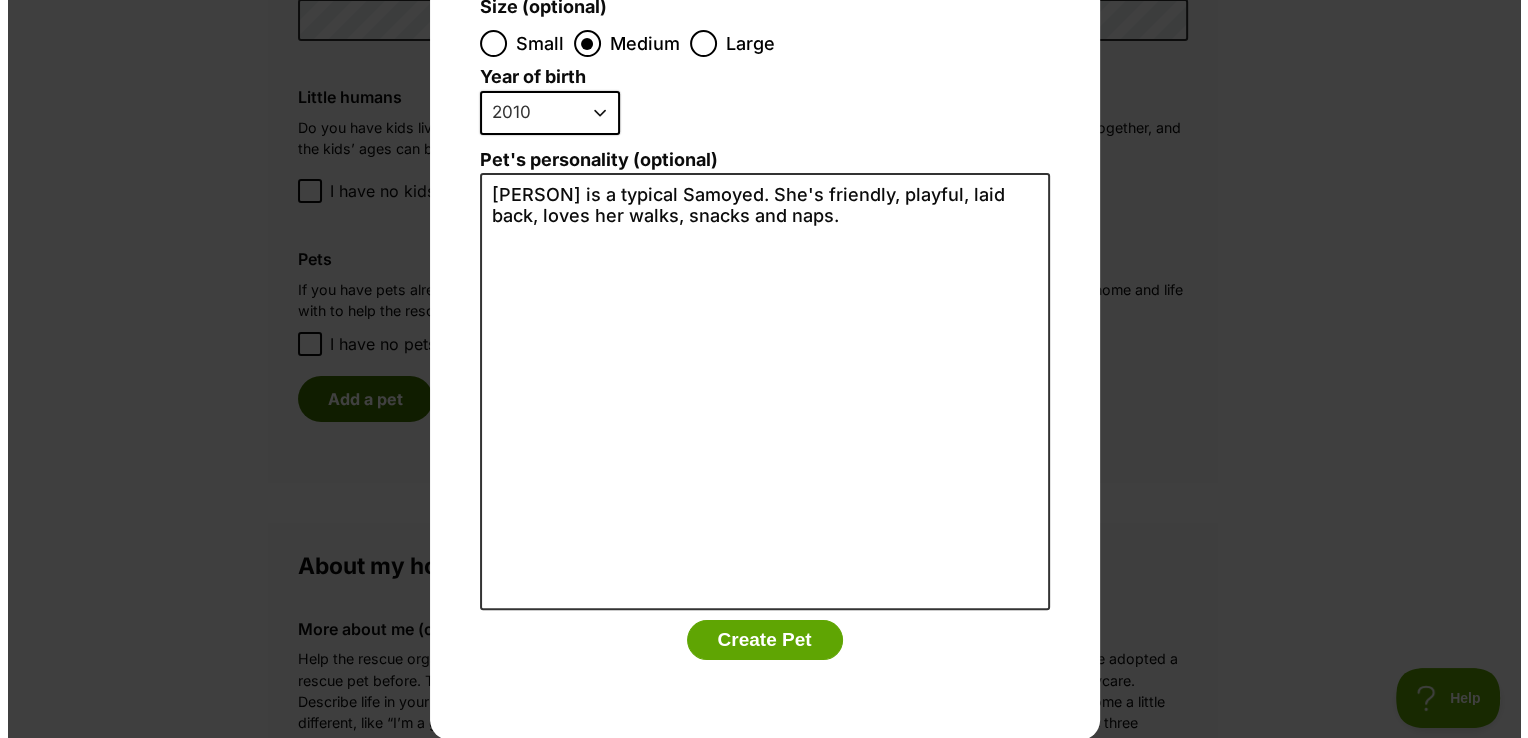 scroll, scrollTop: 0, scrollLeft: 0, axis: both 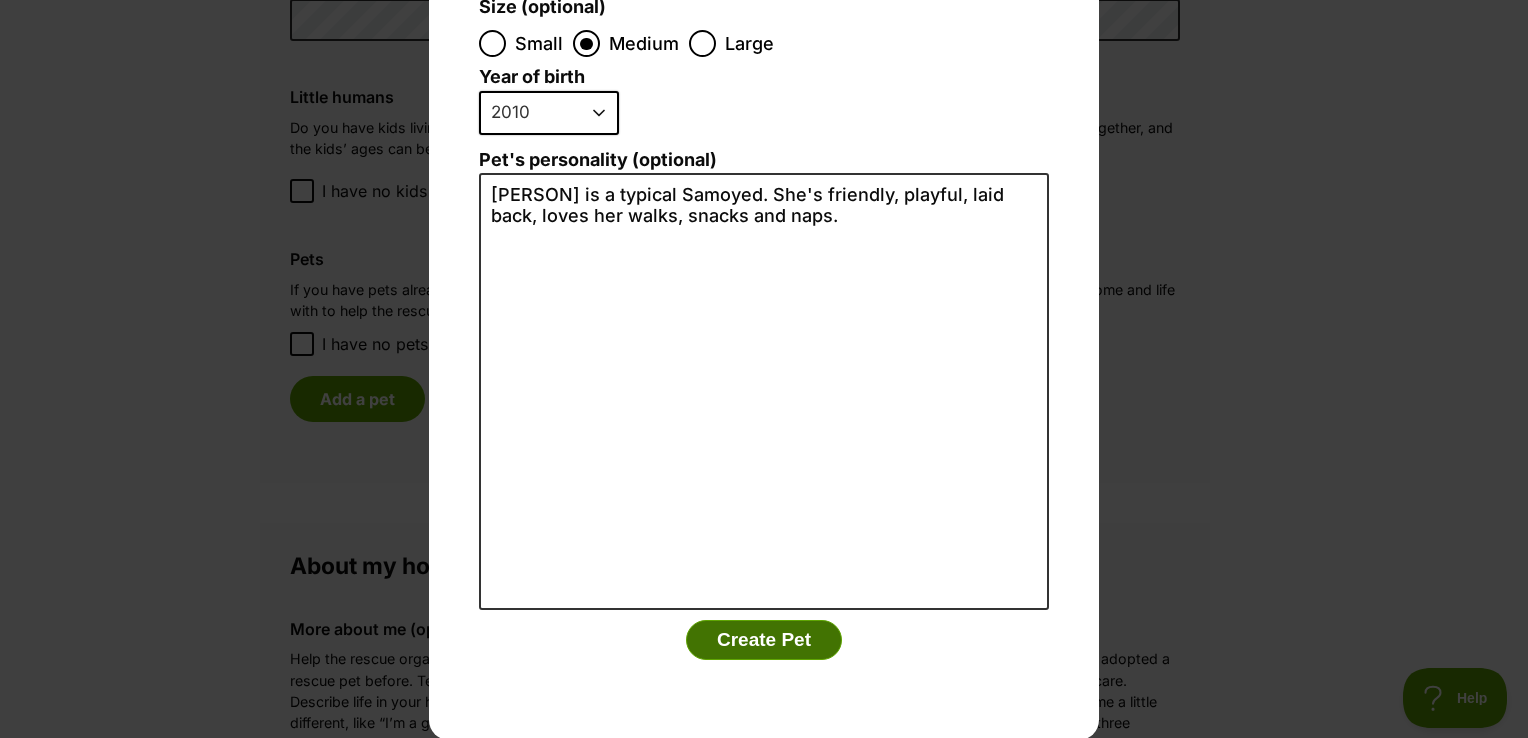 click on "Create Pet" at bounding box center (764, 640) 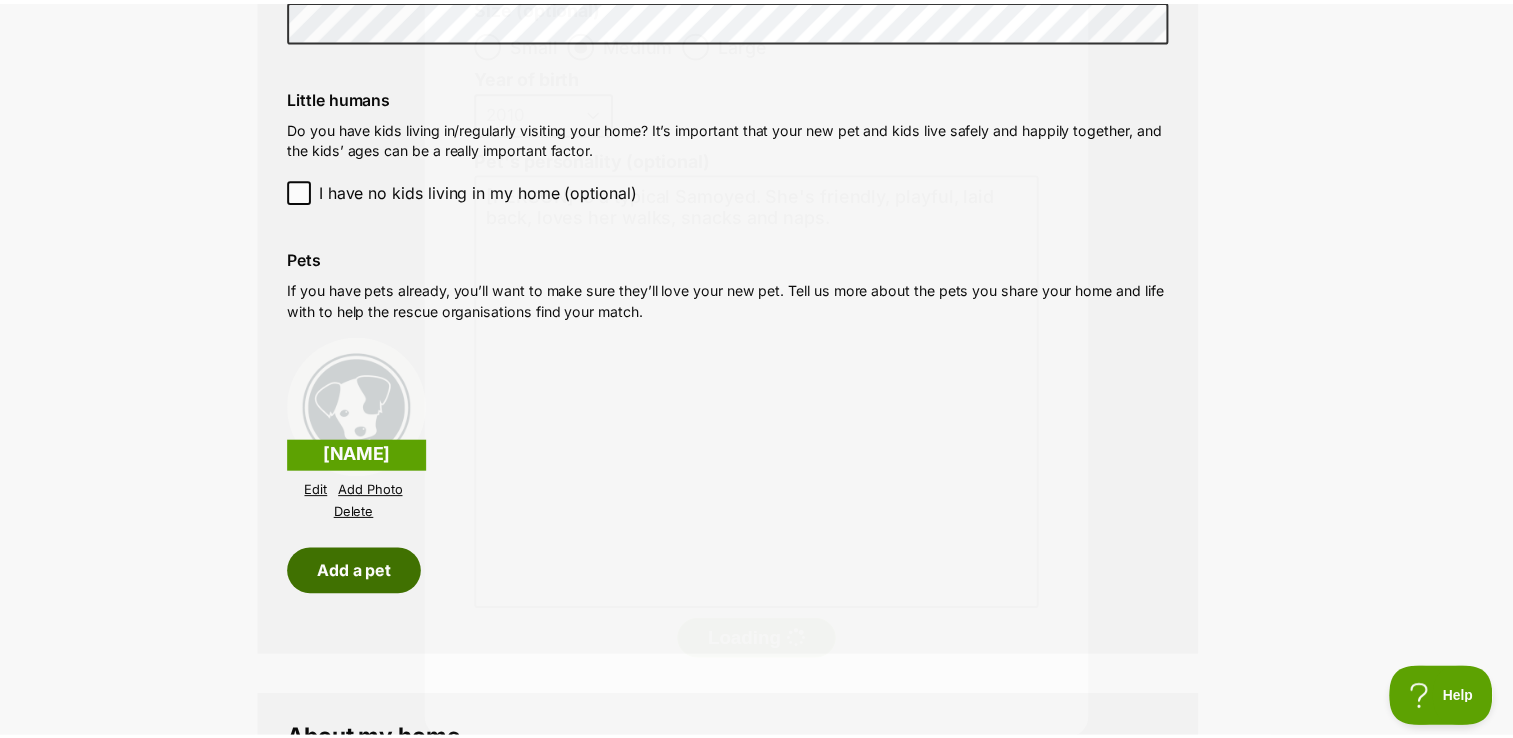 scroll, scrollTop: 1652, scrollLeft: 0, axis: vertical 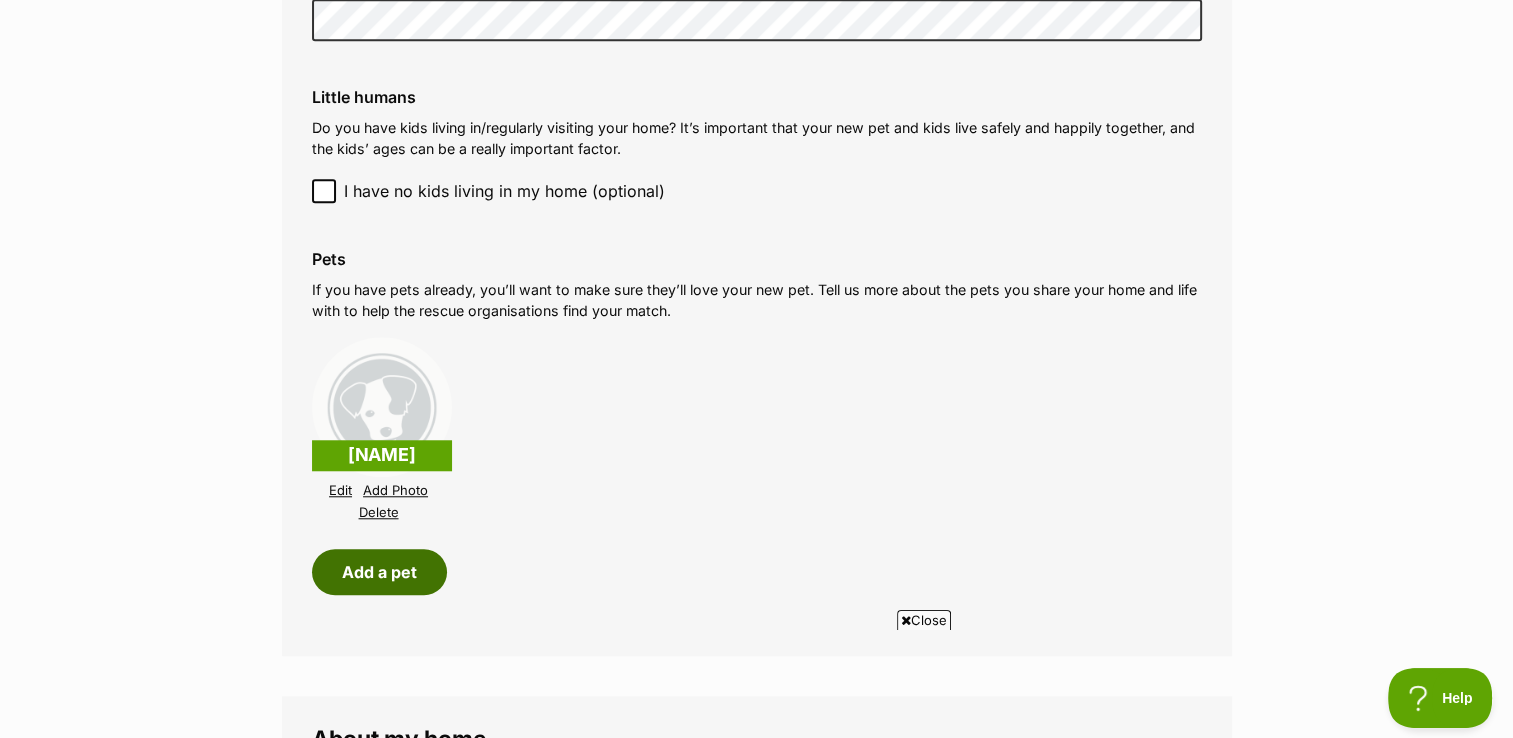 click on "Add a pet" at bounding box center (379, 572) 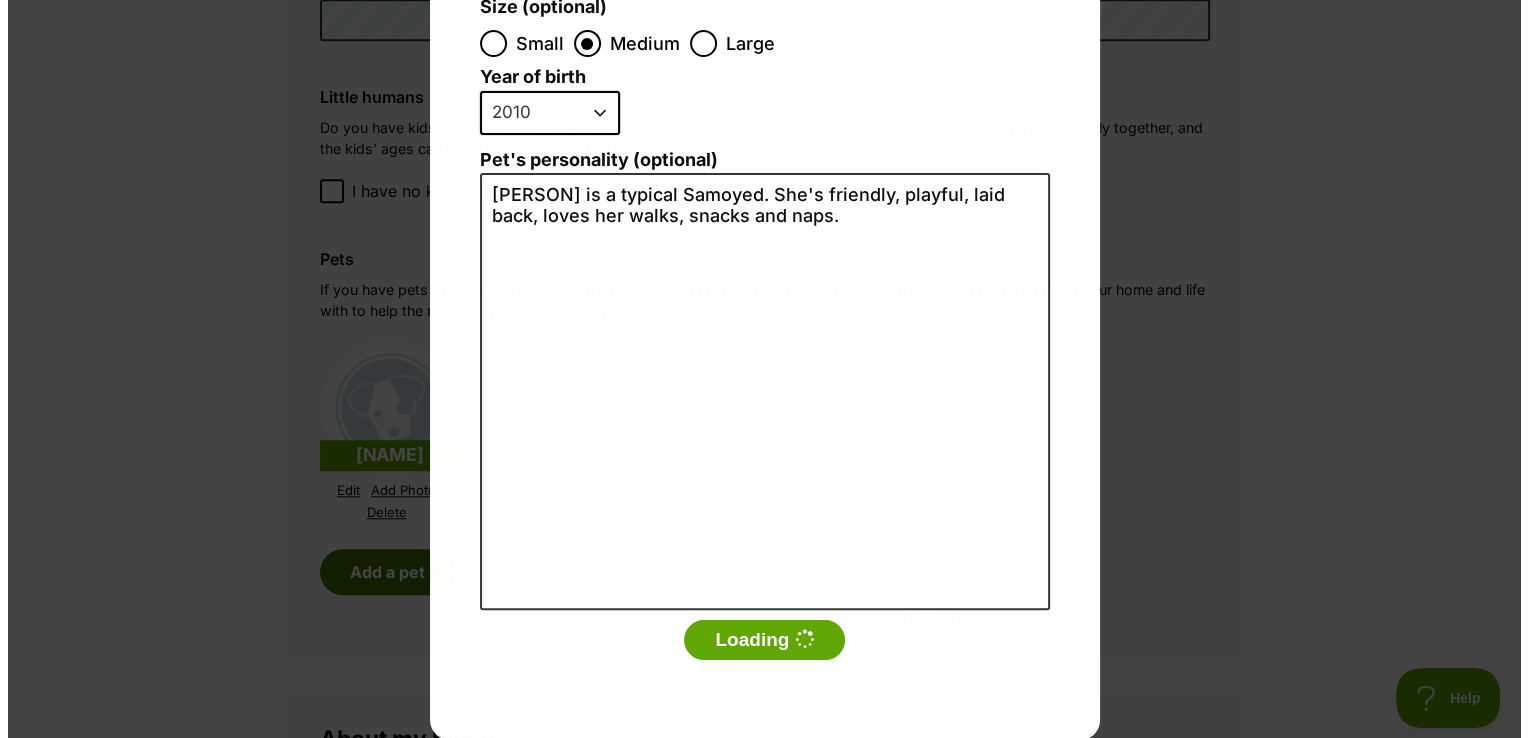 scroll, scrollTop: 0, scrollLeft: 0, axis: both 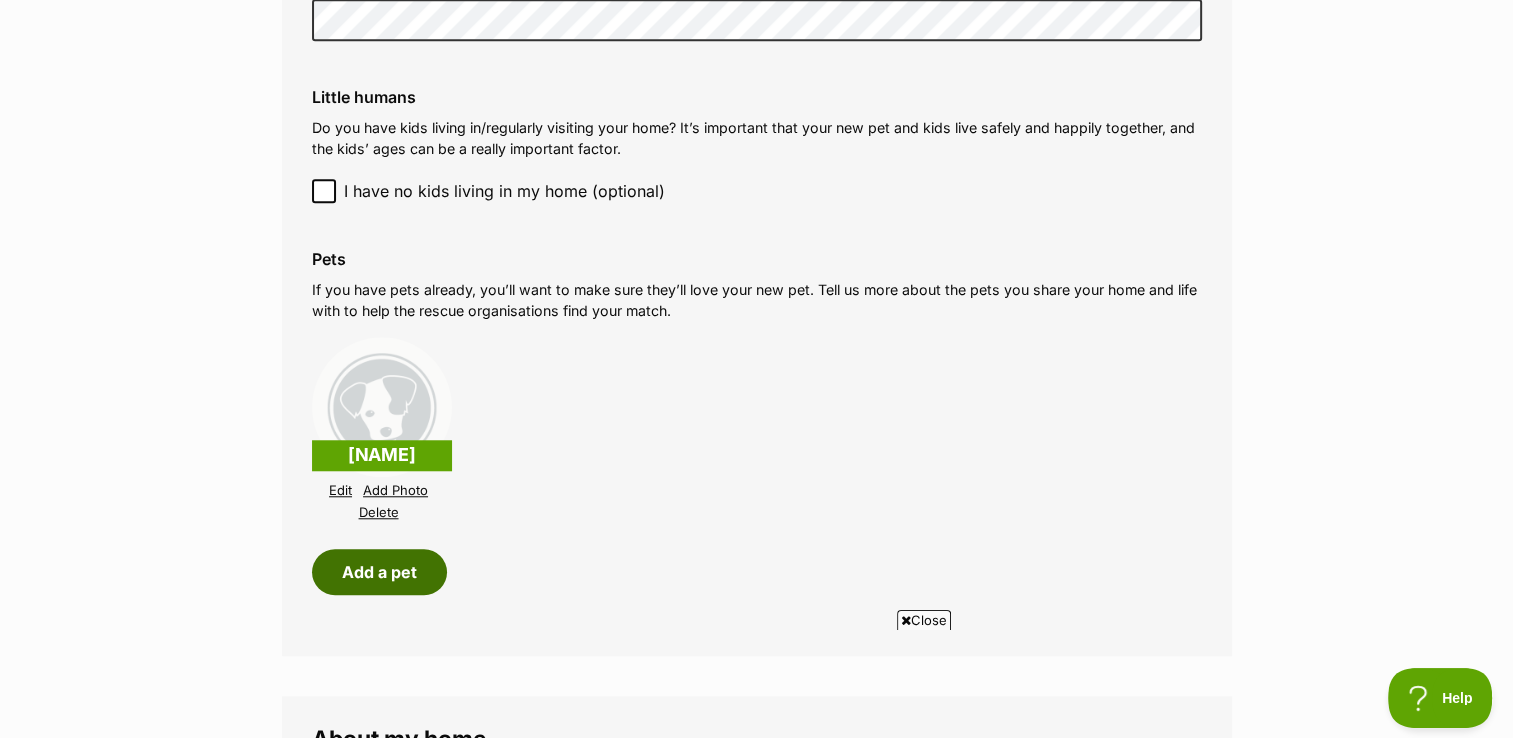 click on "Add a pet" at bounding box center (379, 572) 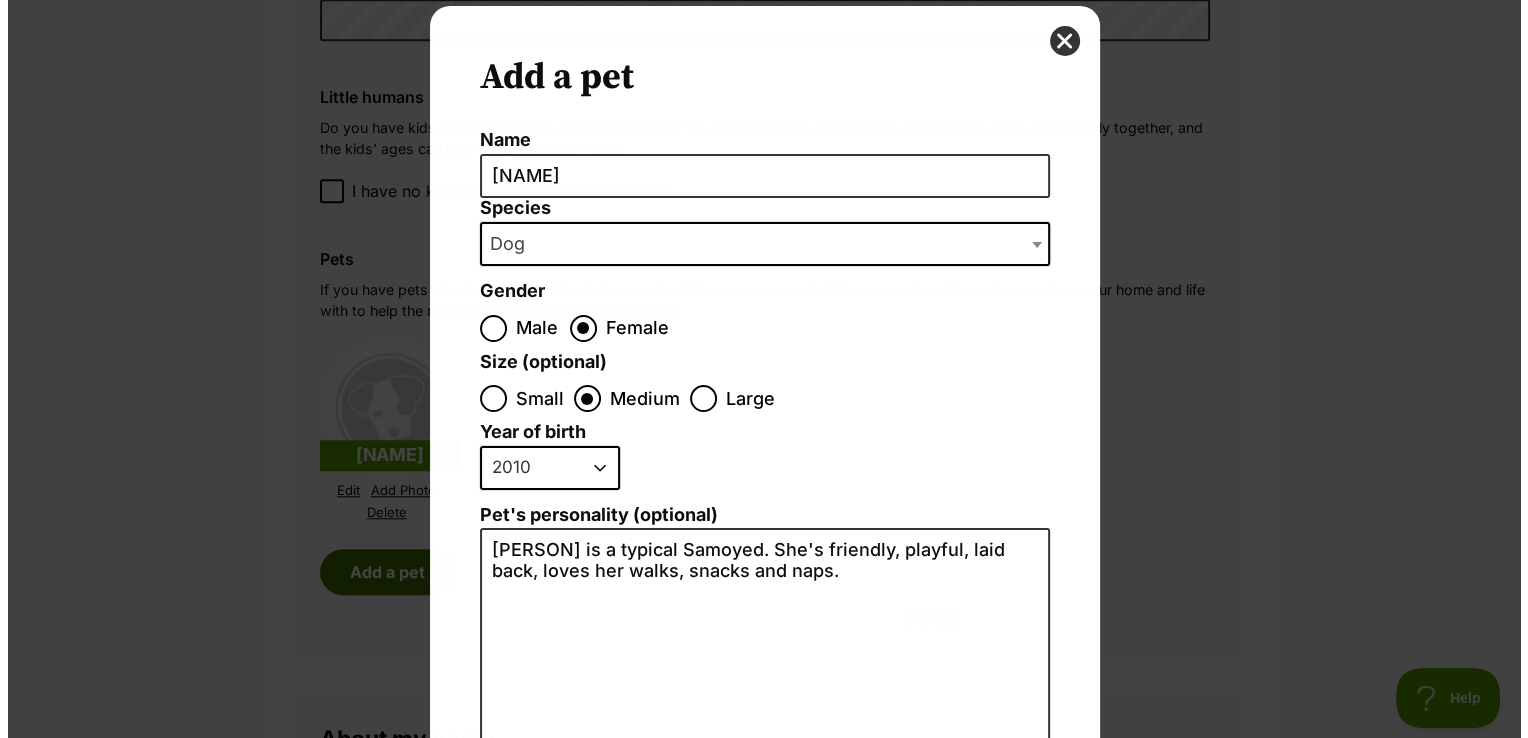 scroll, scrollTop: 0, scrollLeft: 0, axis: both 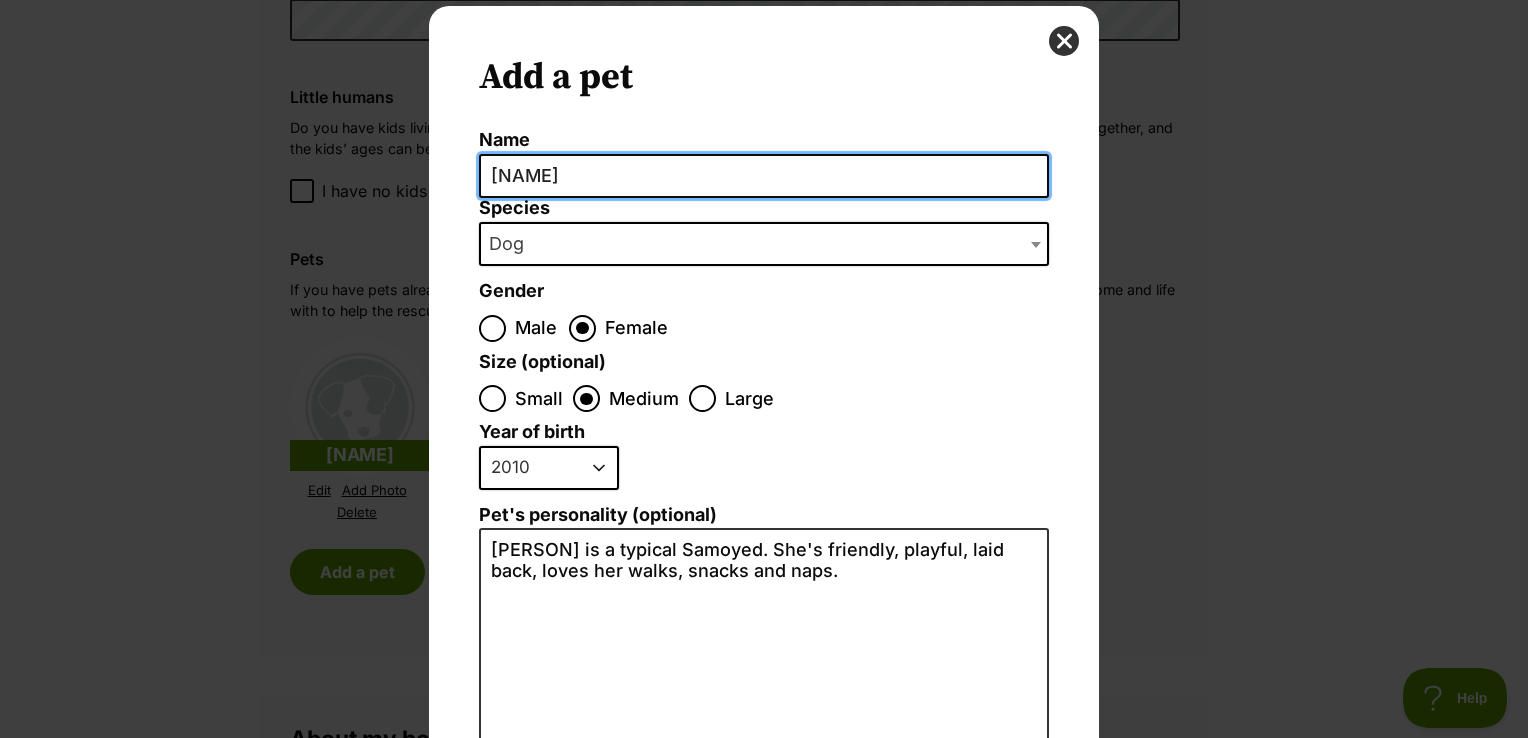 click on "[NAME]" at bounding box center (764, 176) 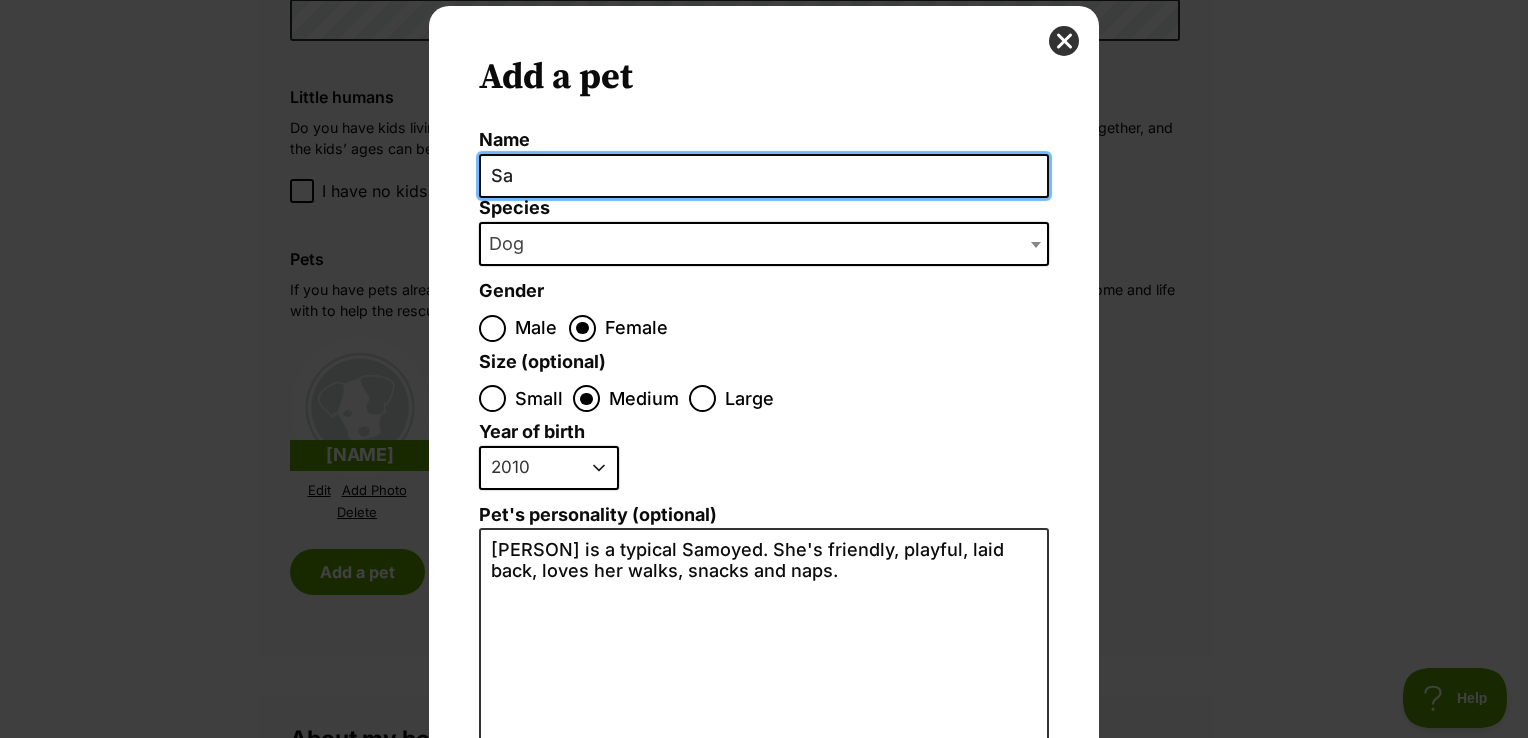 type on "S" 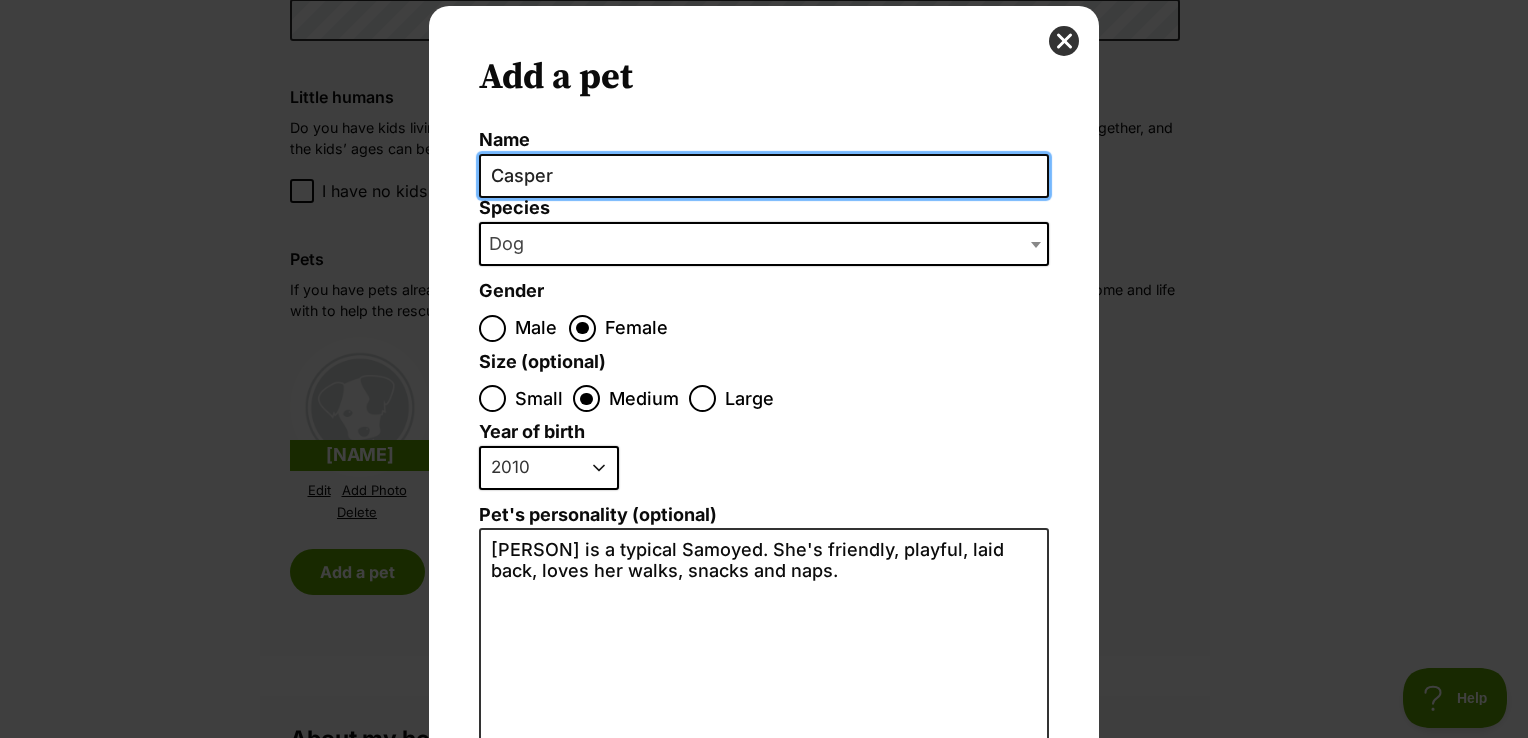 type on "Casper" 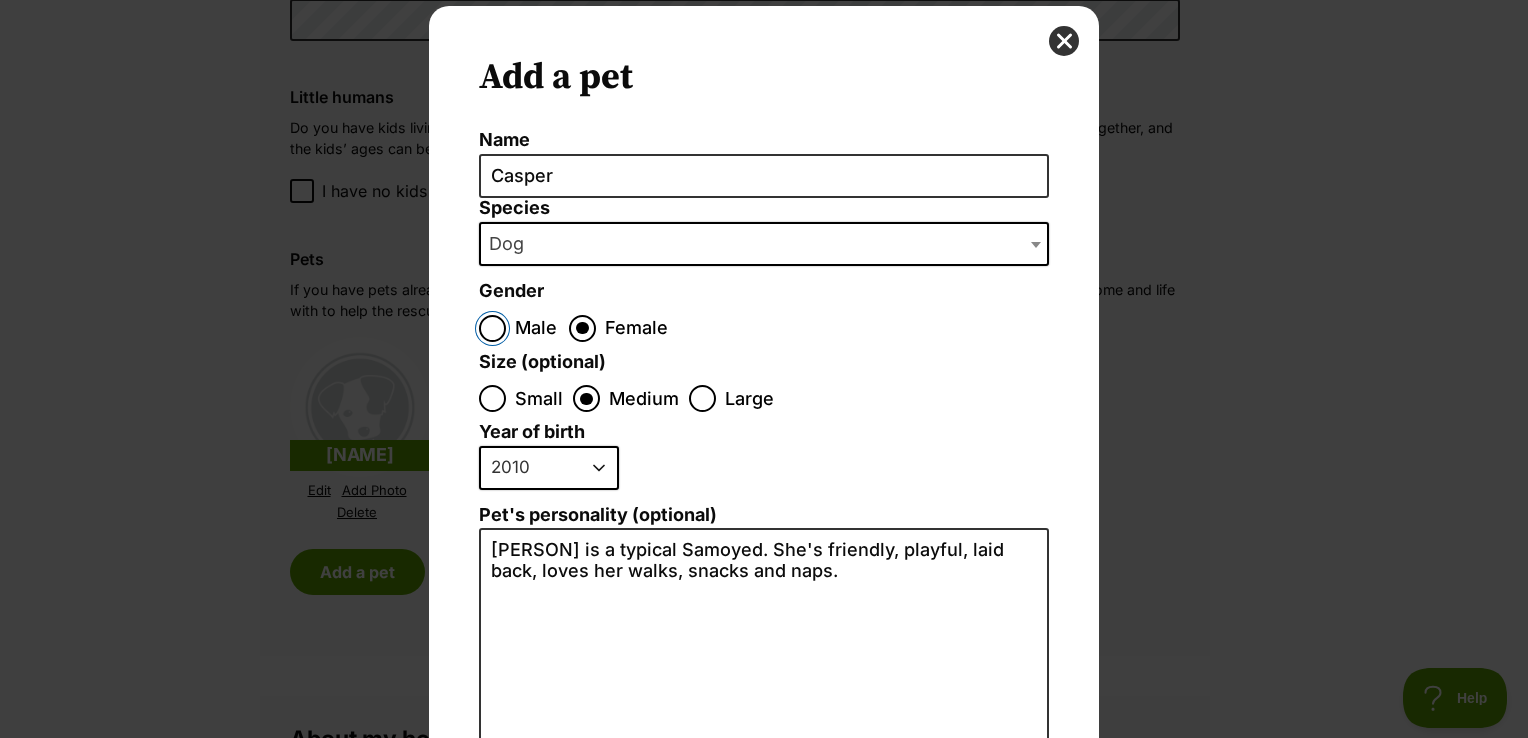 click on "Male" at bounding box center (492, 328) 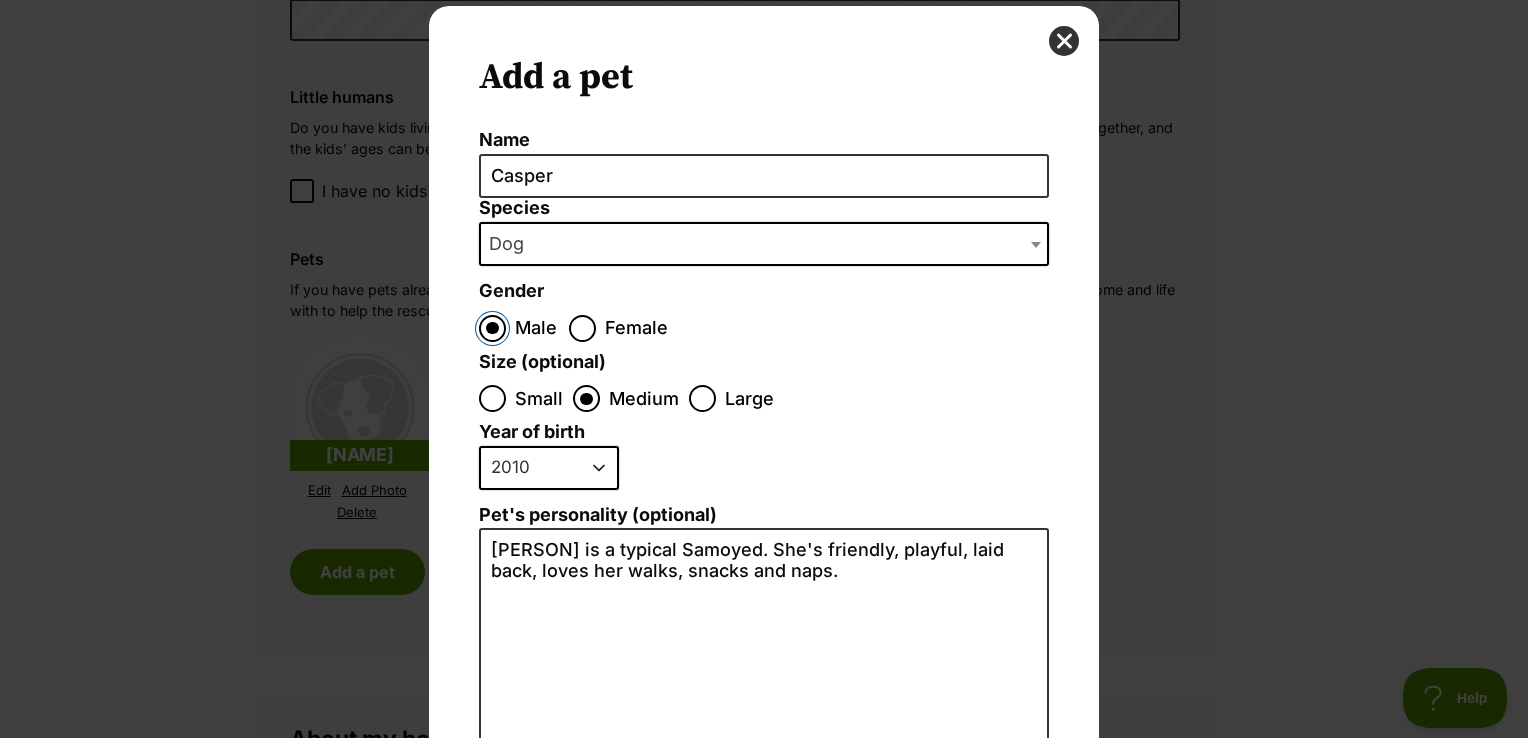 scroll, scrollTop: 0, scrollLeft: 0, axis: both 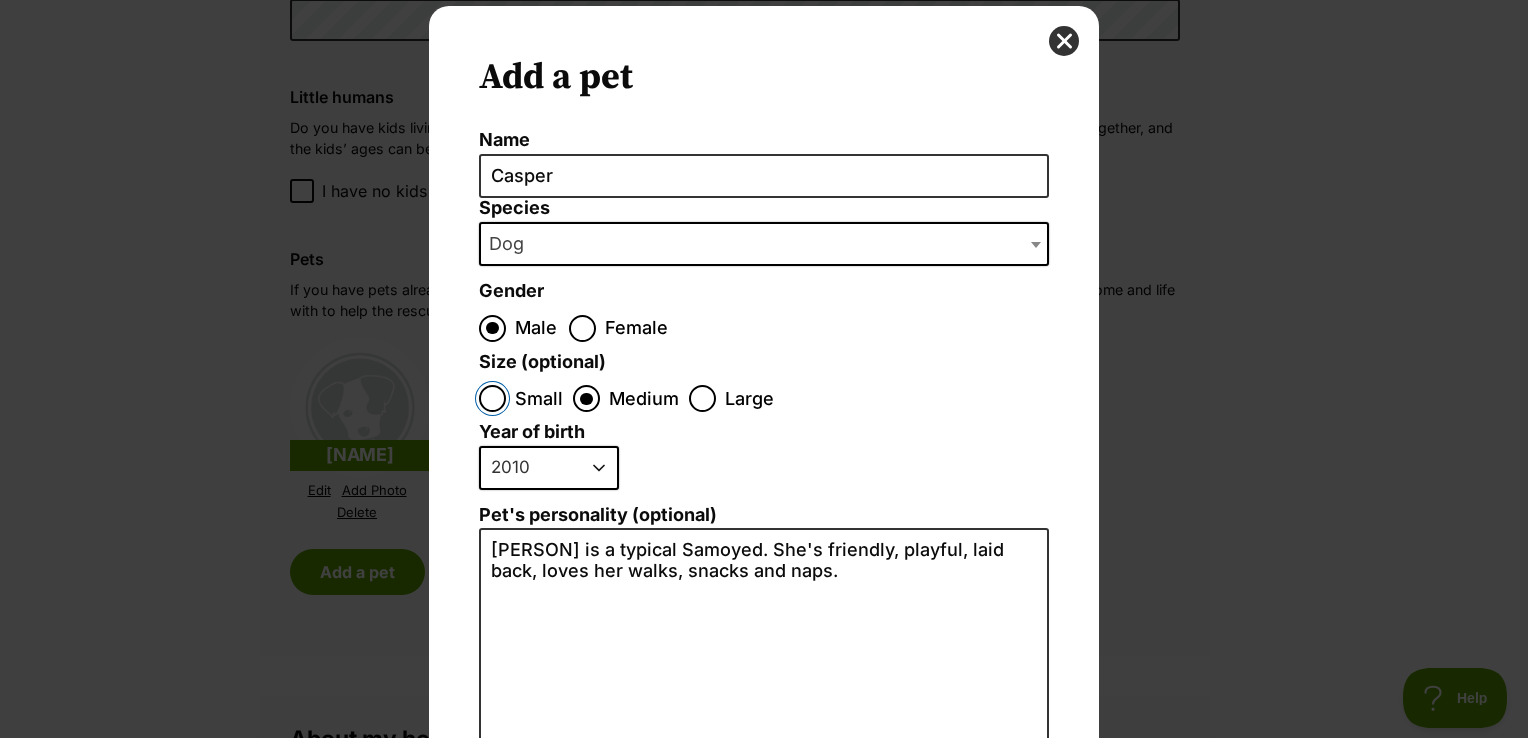 click on "Small" at bounding box center [492, 398] 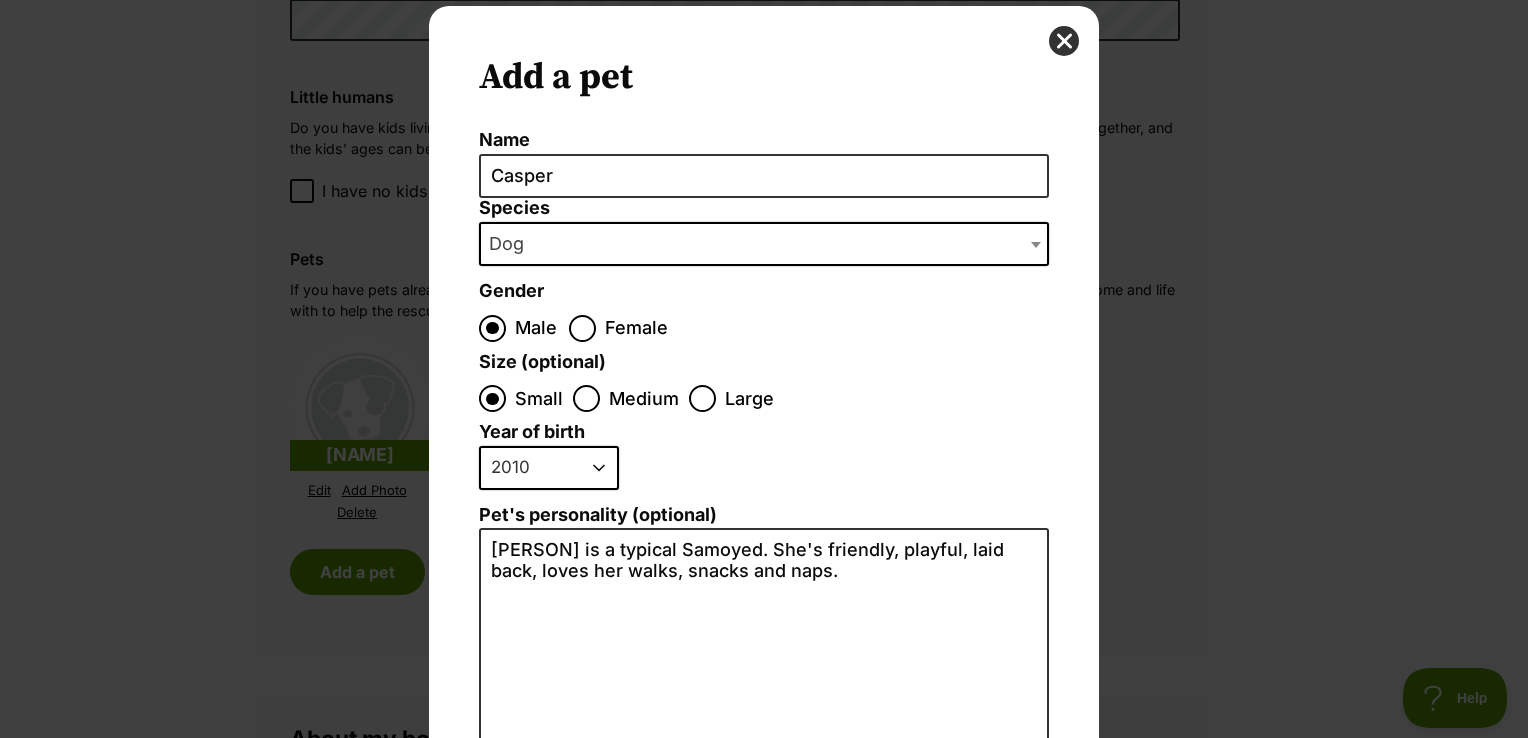 click on "2025
2024
2023
2022
2021
2020
2019
2018
2017
2016
2015
2014
2013
2012
2011
2010
2009
2008
2007
2006
2005
2004
2003
2002
2001
2000
1999
1998
1997
1996
1995" at bounding box center [549, 468] 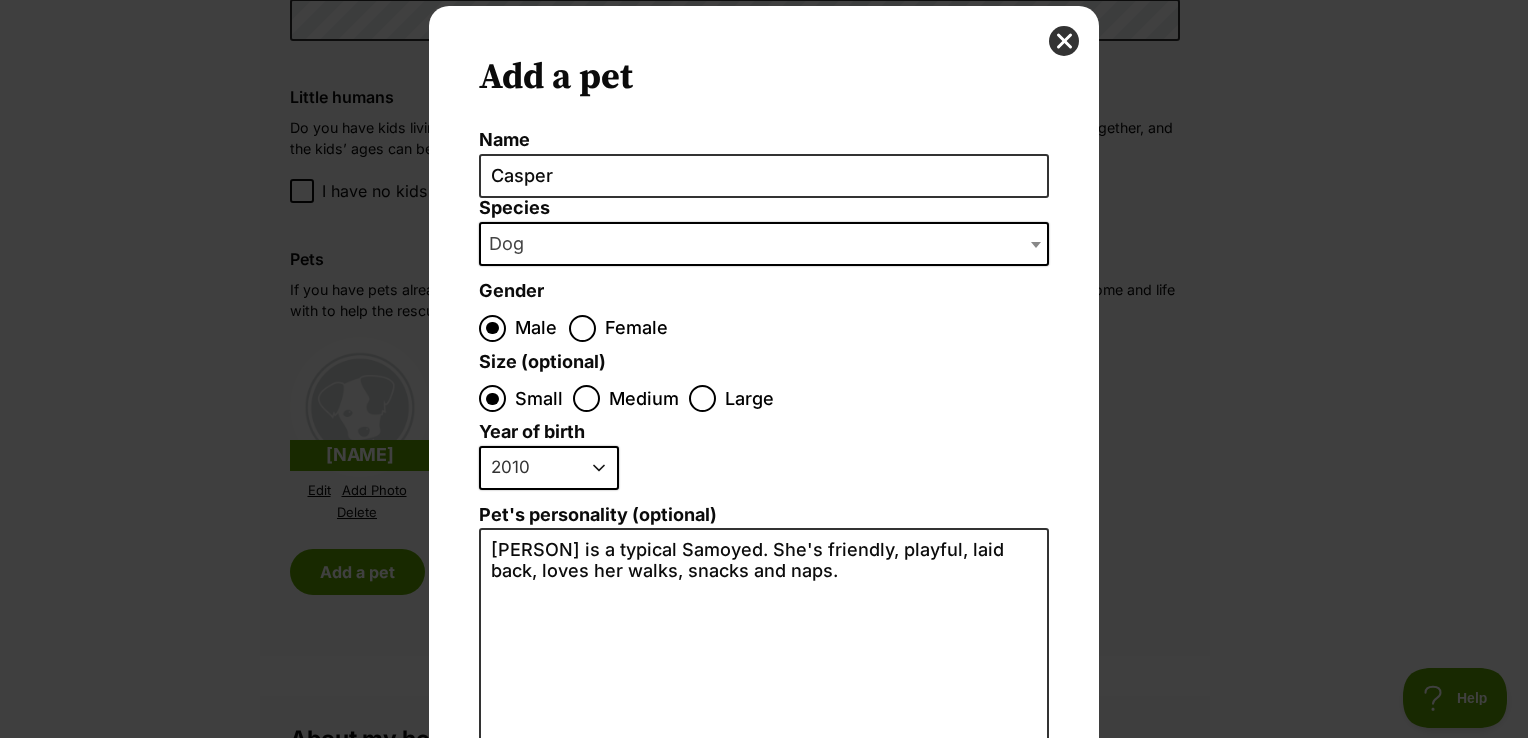 select on "2015" 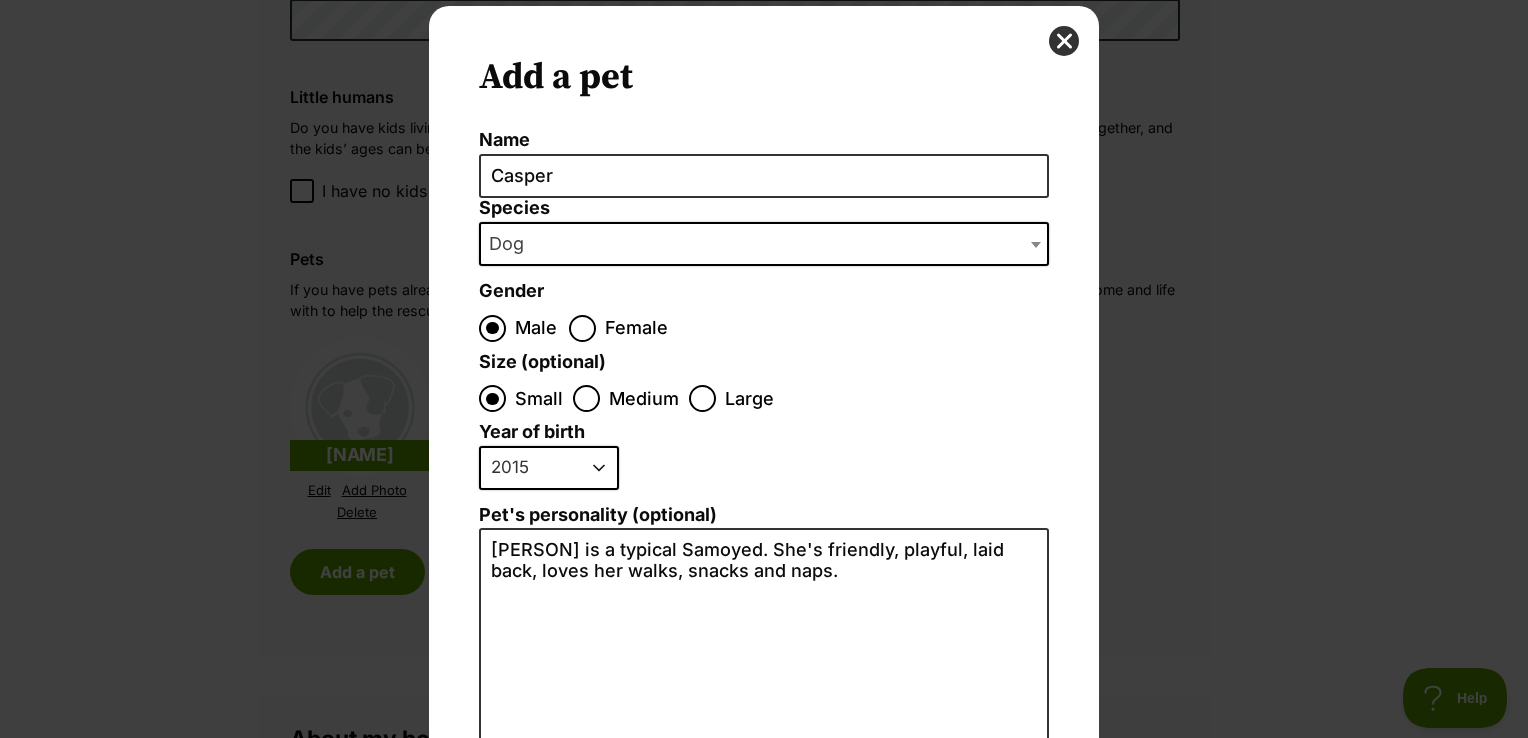 click on "2025
2024
2023
2022
2021
2020
2019
2018
2017
2016
2015
2014
2013
2012
2011
2010
2009
2008
2007
2006
2005
2004
2003
2002
2001
2000
1999
1998
1997
1996
1995" at bounding box center (549, 468) 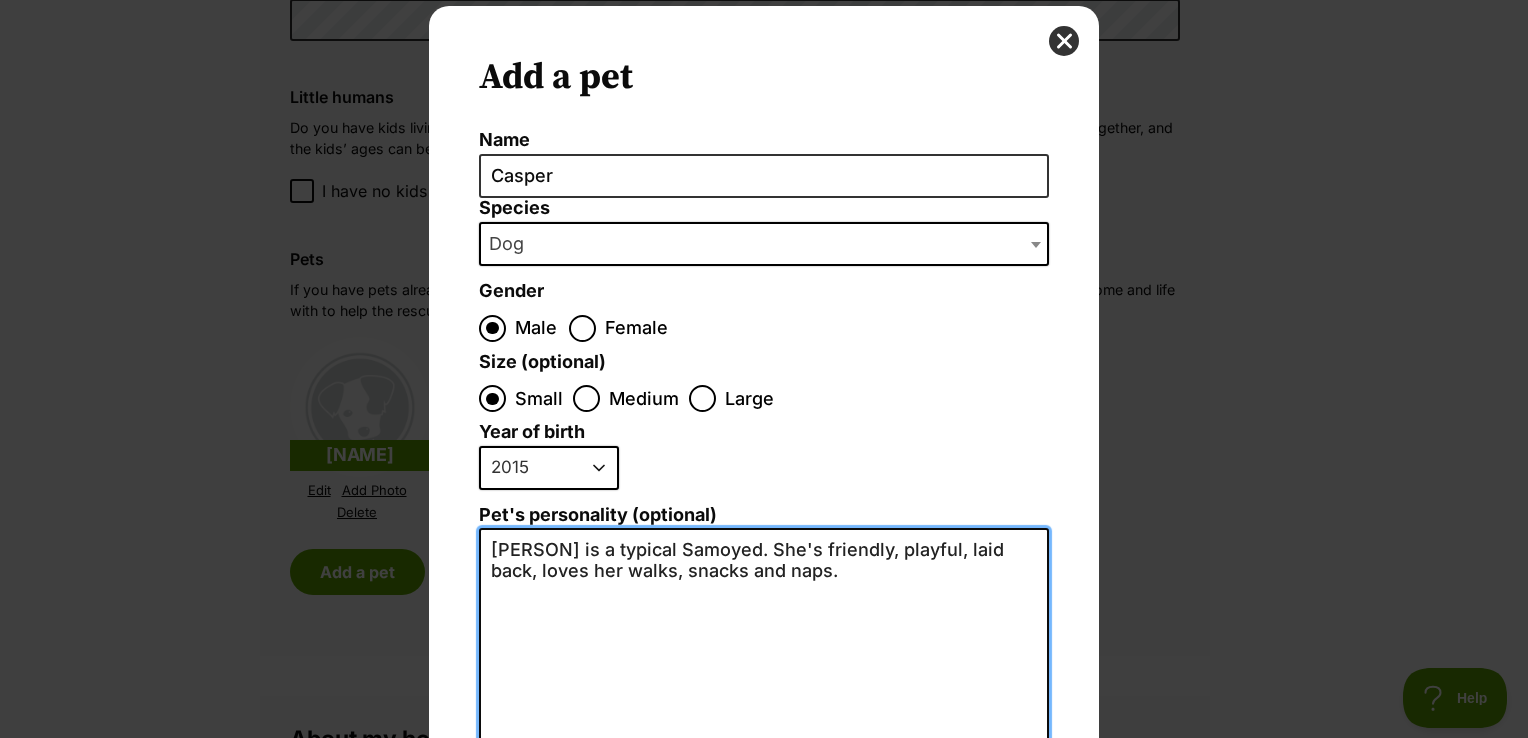 drag, startPoint x: 487, startPoint y: 548, endPoint x: 527, endPoint y: 582, distance: 52.49762 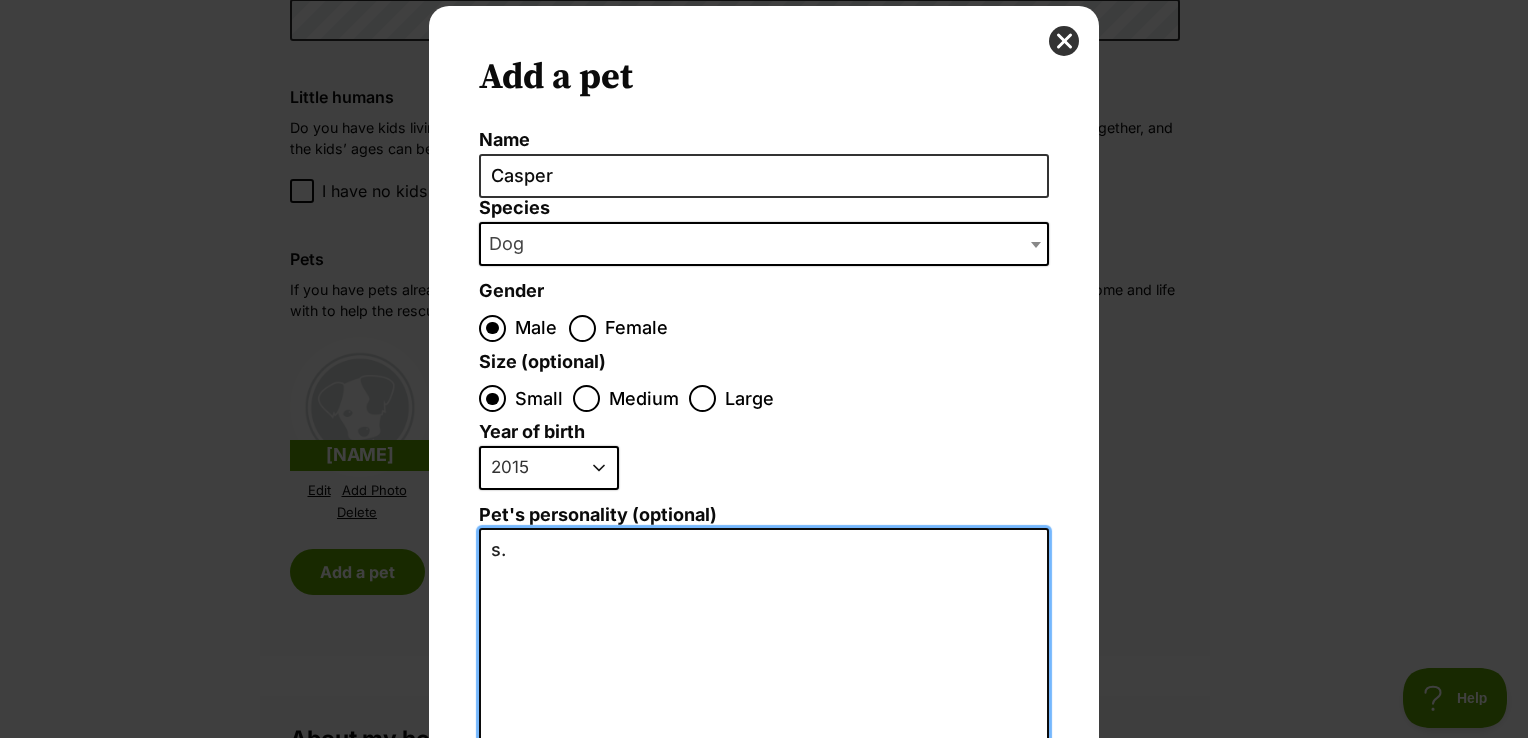 type on "." 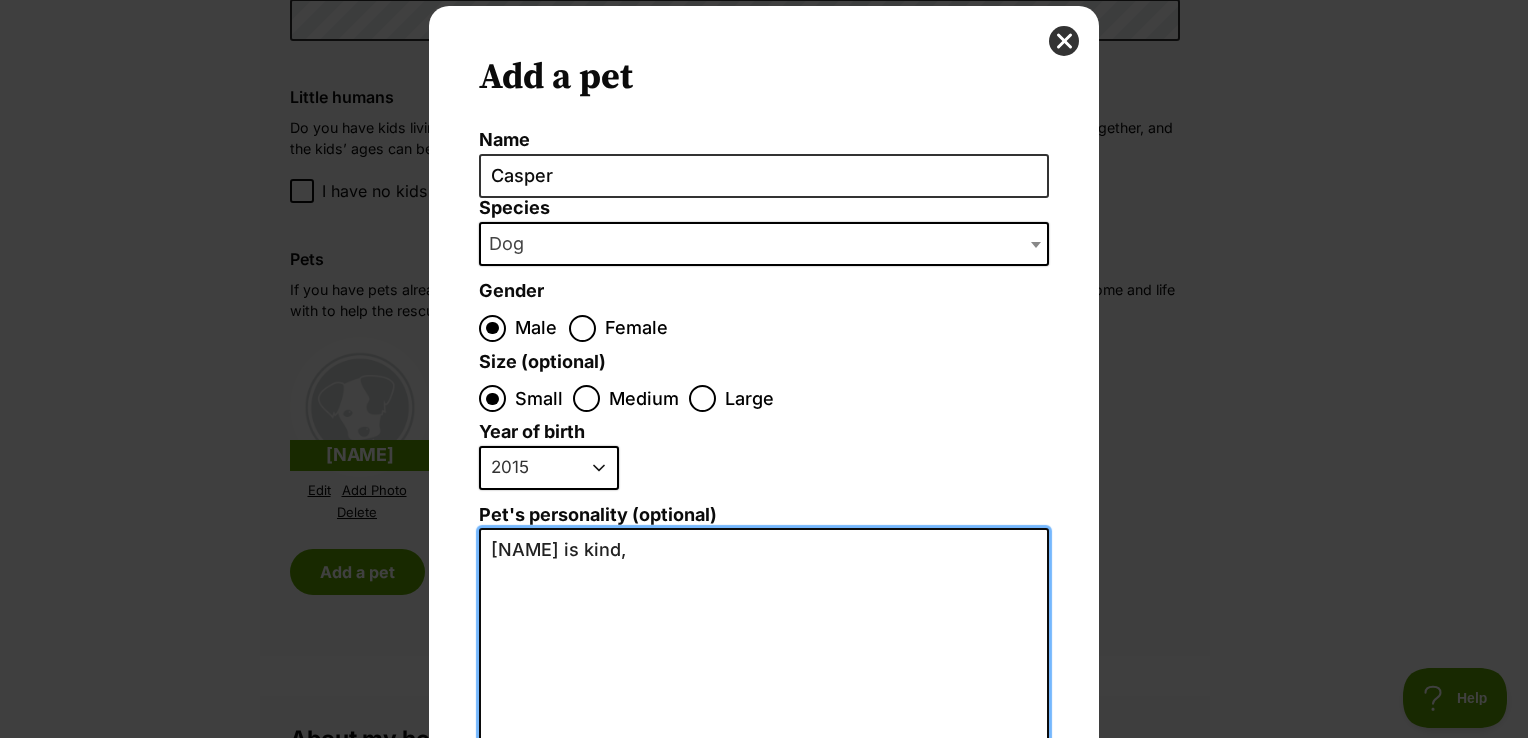 scroll, scrollTop: 0, scrollLeft: 0, axis: both 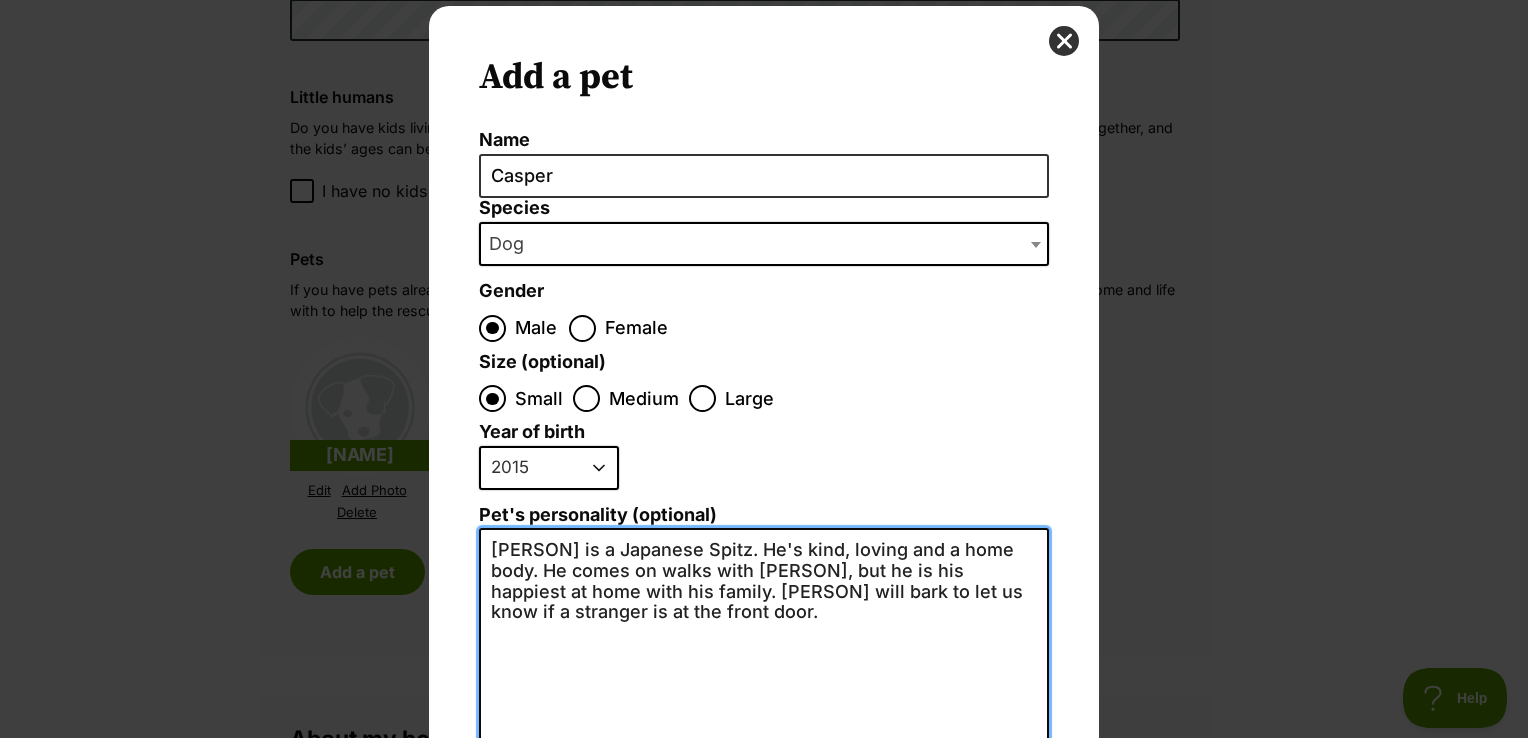 click on "[PERSON] is a Japanese Spitz. He's kind, loving and a home body. He comes on walks with [PERSON], but he is his happiest at home with his family. [PERSON] will bark to let us know if a stranger is at the front door." at bounding box center [764, 746] 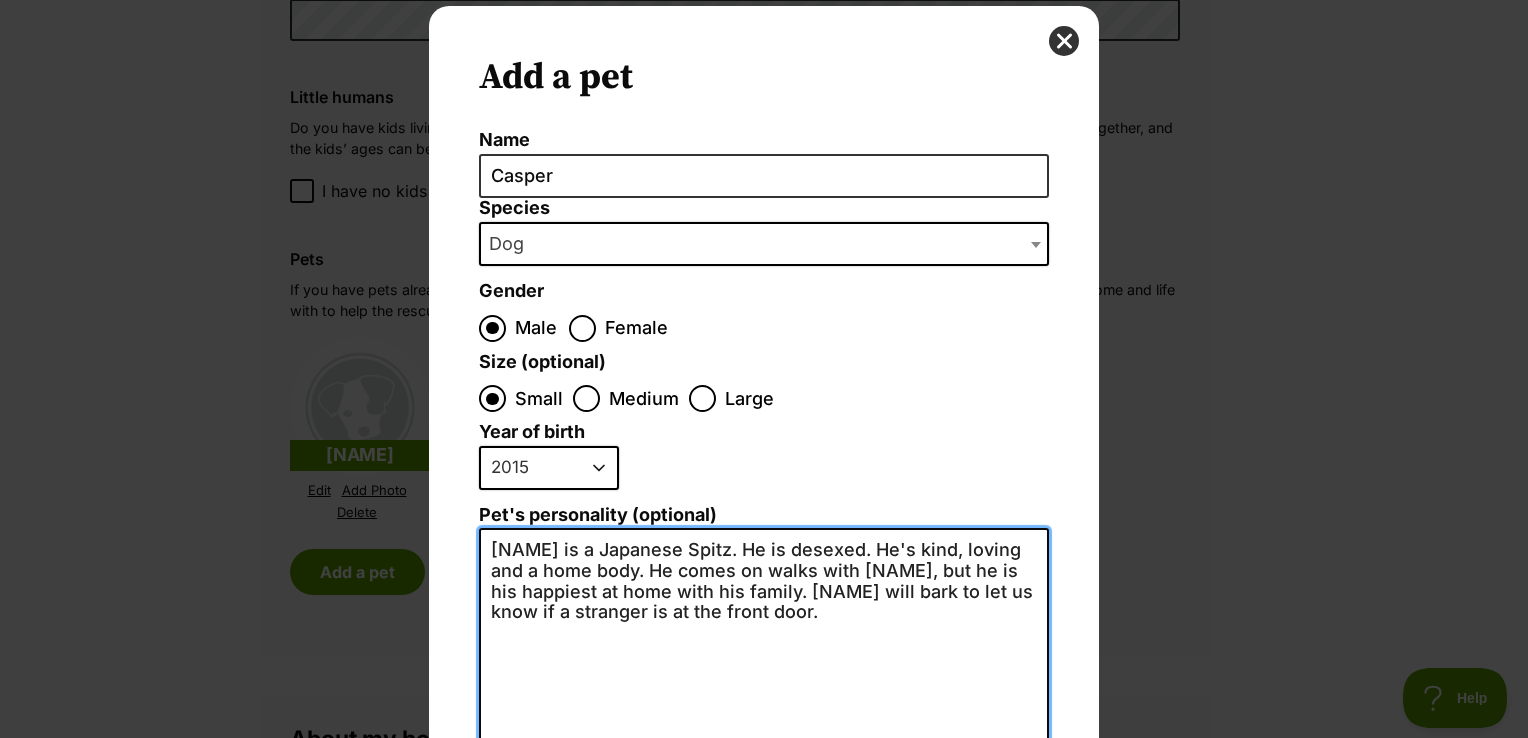click on "[NAME] is a Japanese Spitz. He is desexed. He's kind, loving and a home body. He comes on walks with [NAME], but he is his happiest at home with his family. [NAME] will bark to let us know if a stranger is at the front door." at bounding box center [764, 746] 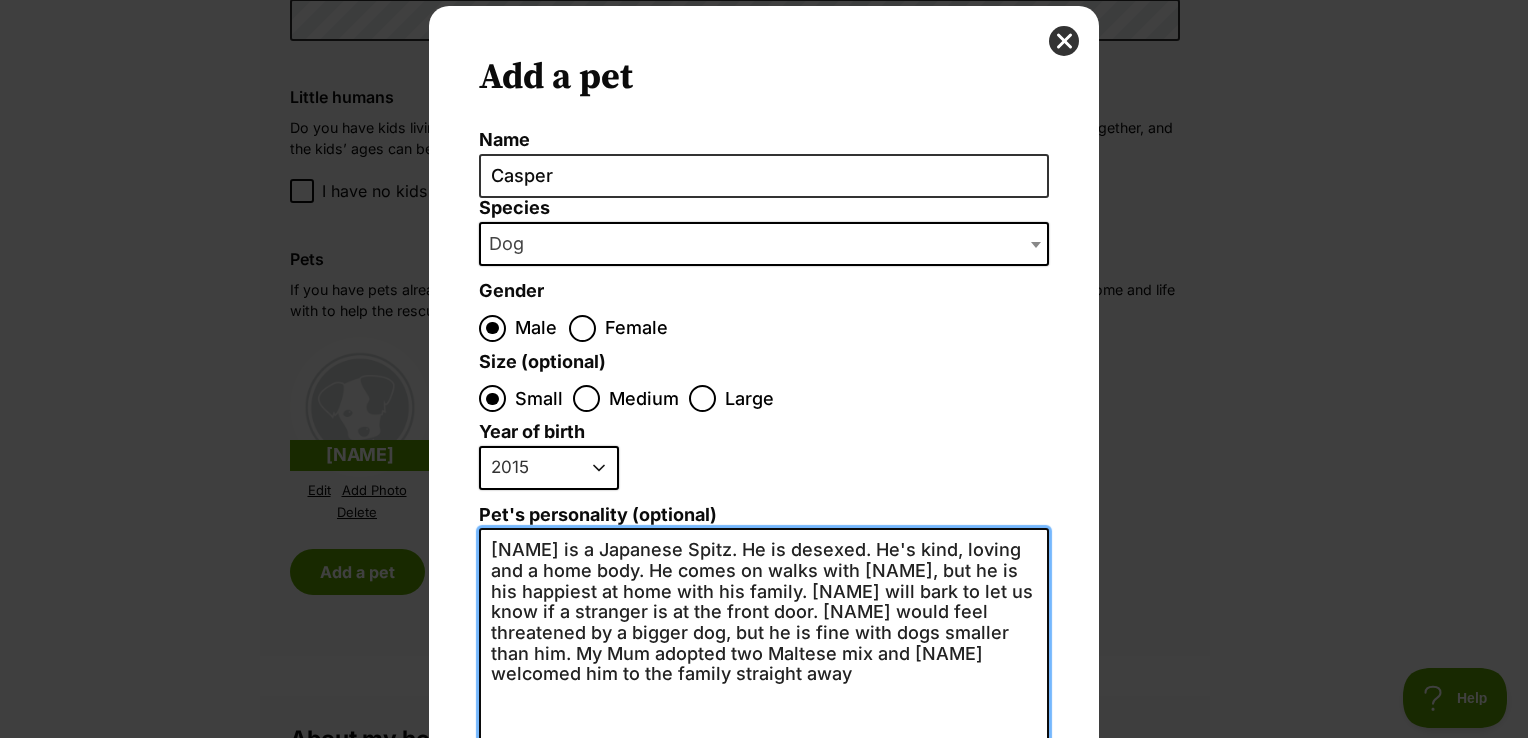 click on "[NAME] is a Japanese Spitz. He is desexed. He's kind, loving and a home body. He comes on walks with [NAME], but he is his happiest at home with his family. [NAME] will bark to let us know if a stranger is at the front door. [NAME] would feel threatened by a bigger dog, but he is fine with dogs smaller than him. My Mum adopted two Maltese mix and [NAME] welcomed him to the family straight away" at bounding box center (764, 746) 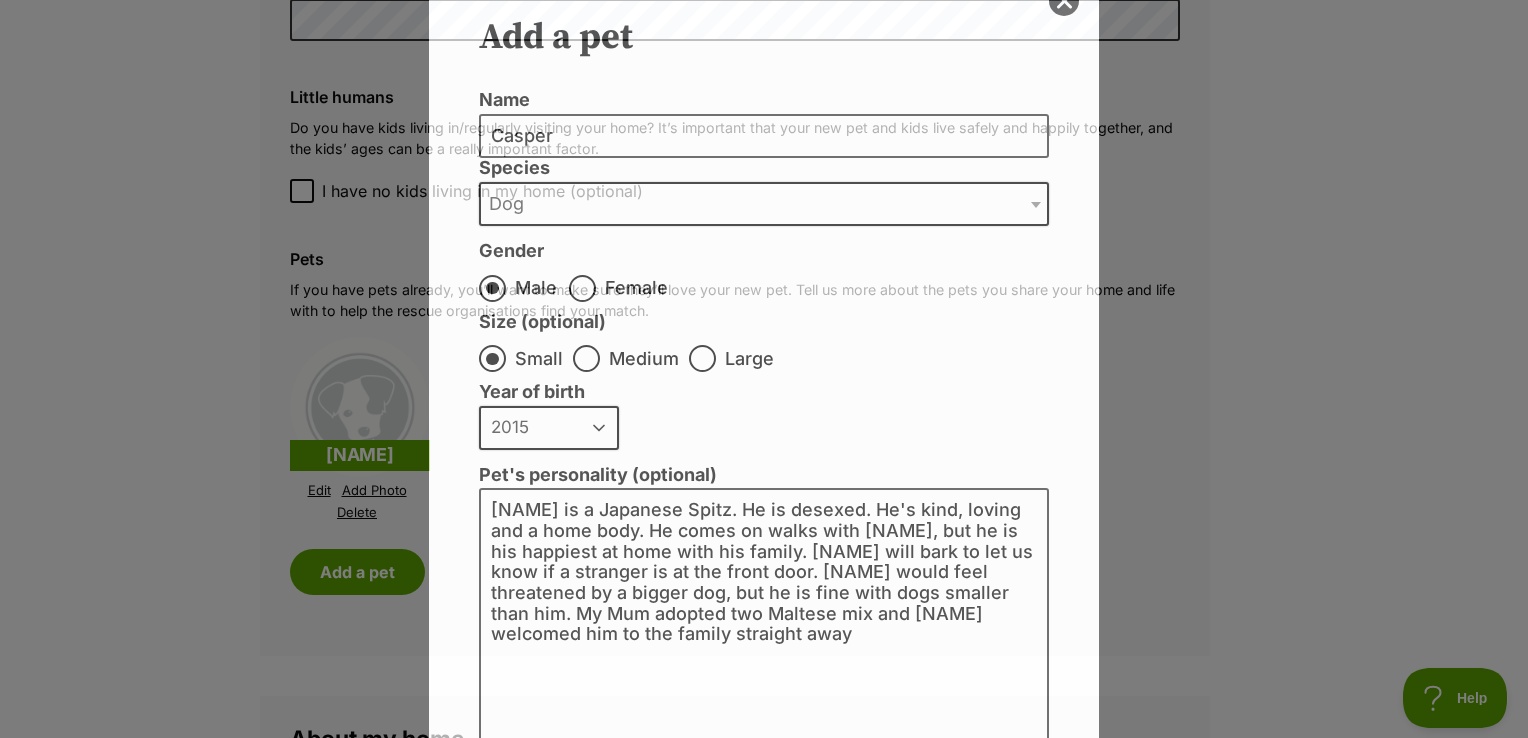 scroll, scrollTop: 124, scrollLeft: 0, axis: vertical 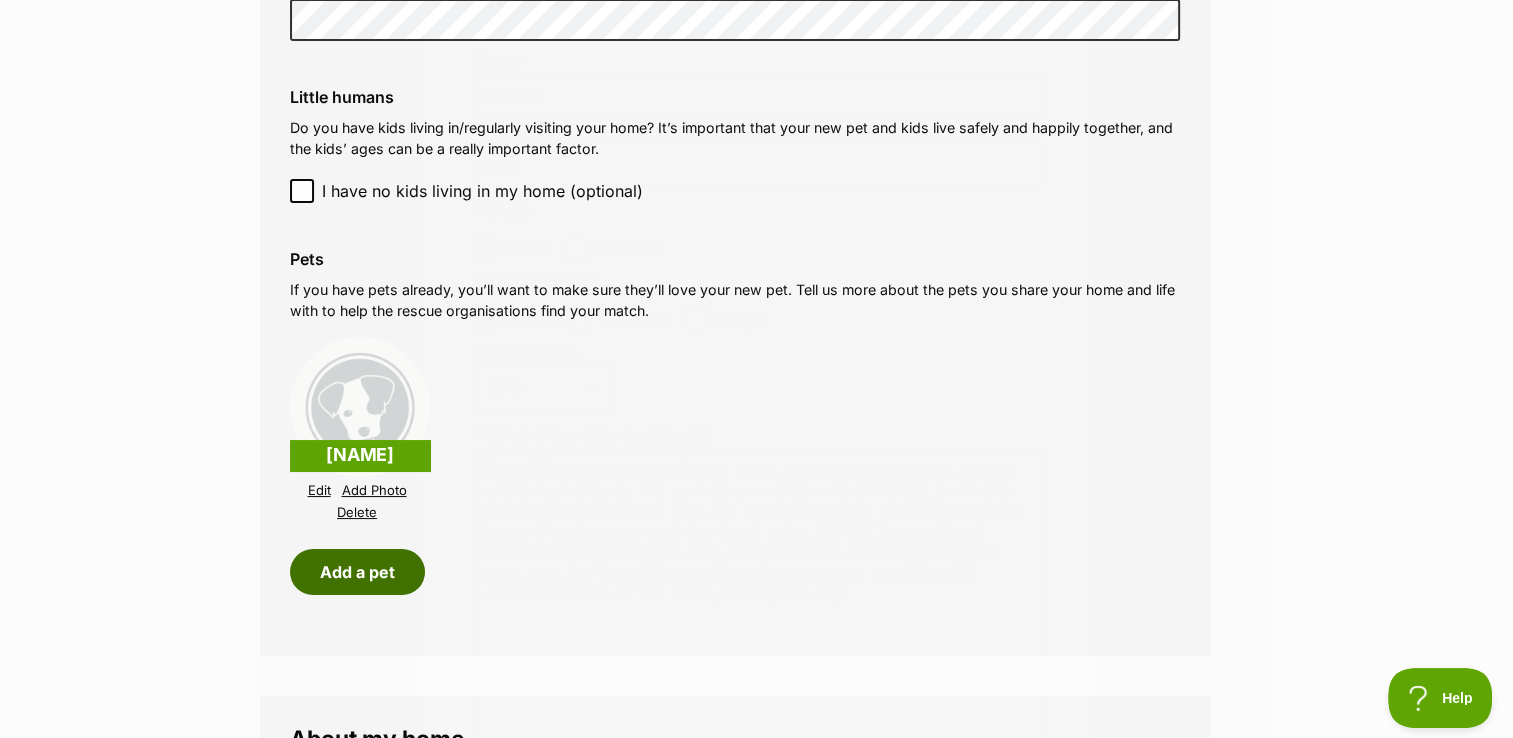 click on "Skip to main content
Log in to favourite this pet
Log in
Or sign up
Search PetRescue
Search for a pet, rescue group or article
Please select PetRescue ID
Pet name
Group
Article
Go
E.g. enter a pet's id into the search.
E.g. enter a pet's name into the search.
E.g. enter a rescue groups's name.
E.g. enter in a keyword to find an article.
Add a child
Date of Birth
We only share the kids’ ages (e.g. 6 years old) with rescue organisations you contact to enquire about a pet, but ask you to enter the birth month and year so your profile can be automatically updated.
Year
2025
2024
2023
2022
2021
2020
2019
2018
2017
2016
2015
2014
2013
2012
2011
2010
2009
2008
2007
Month
January
February
March
April
May
June
July
August
September
October
November
December
Add Child" at bounding box center (756, 0) 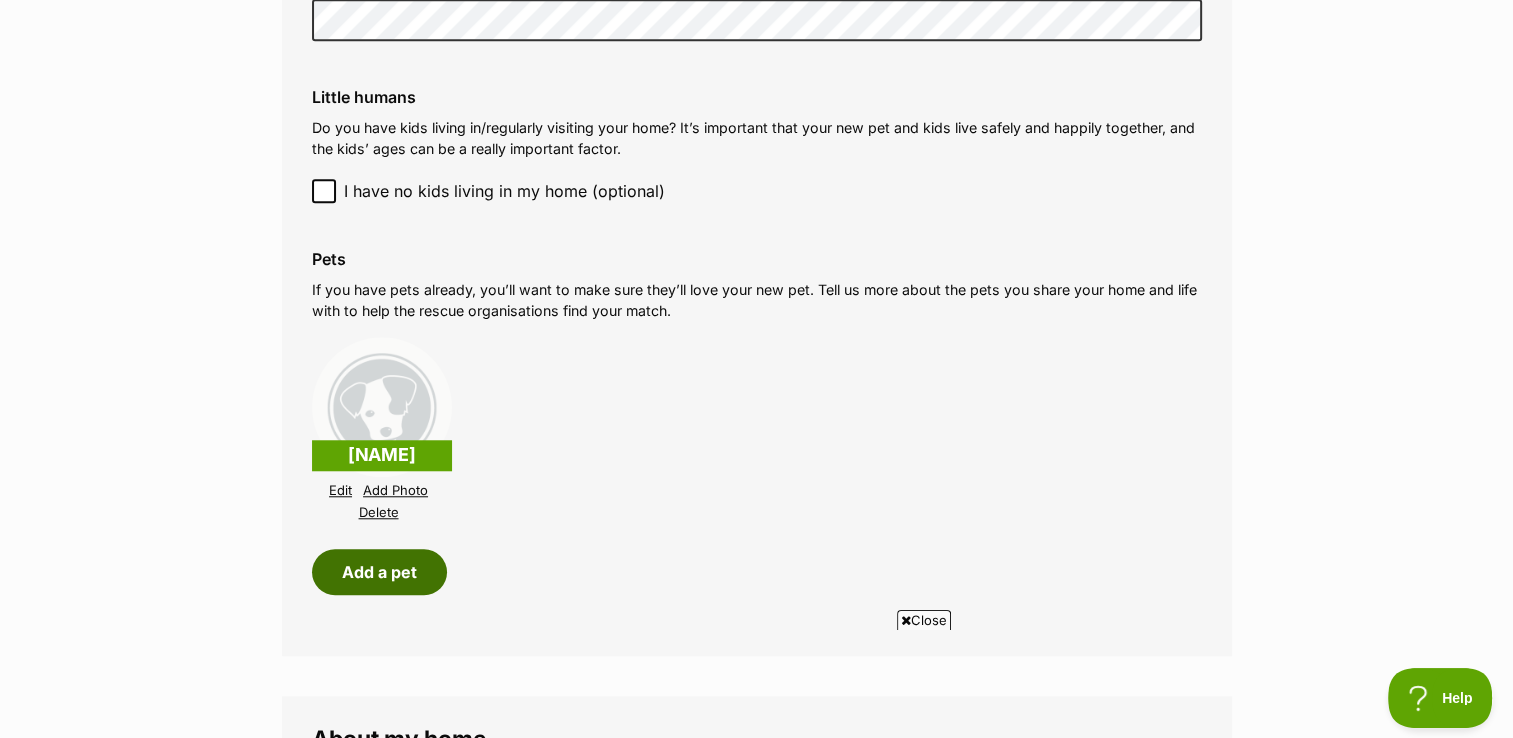 scroll, scrollTop: 1692, scrollLeft: 0, axis: vertical 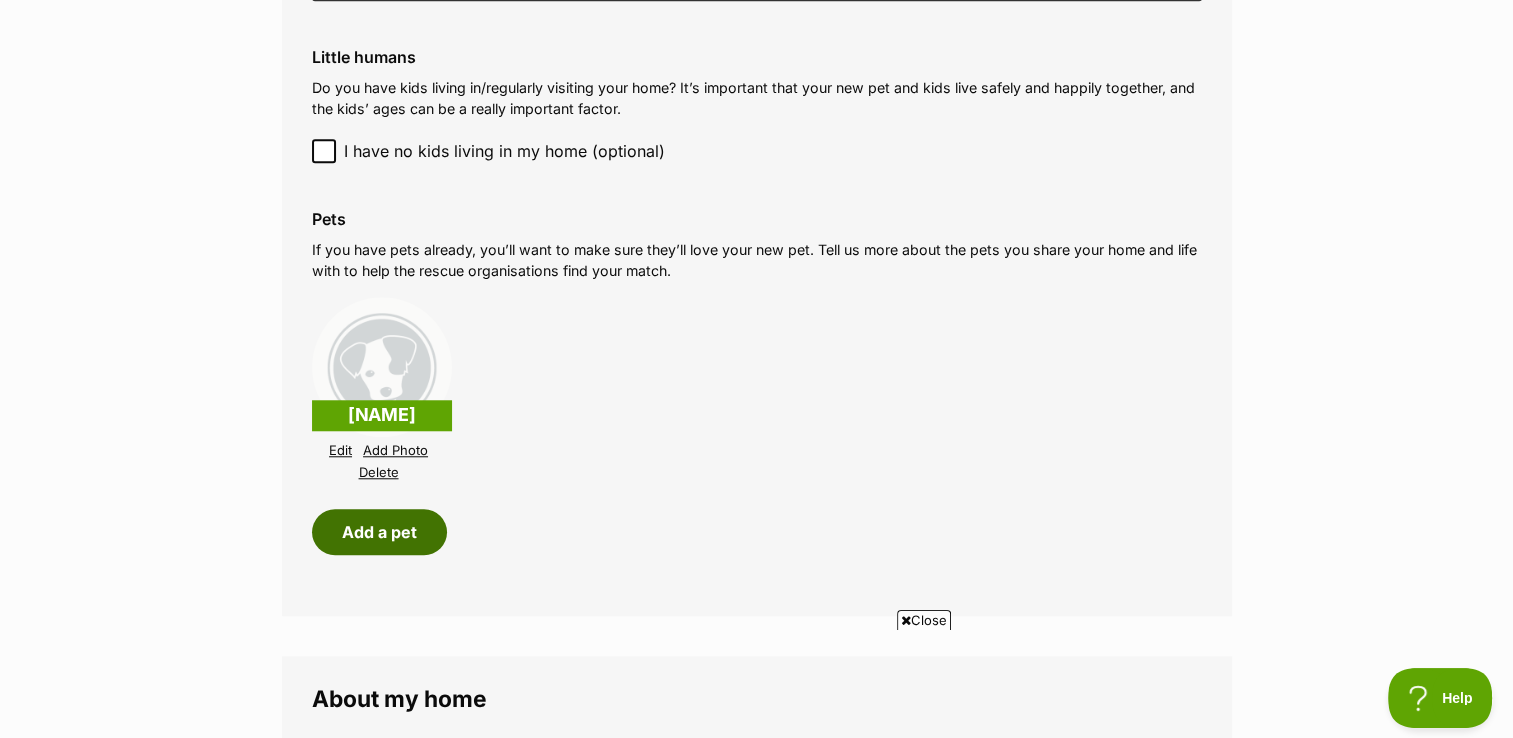click on "Add a pet" at bounding box center (379, 532) 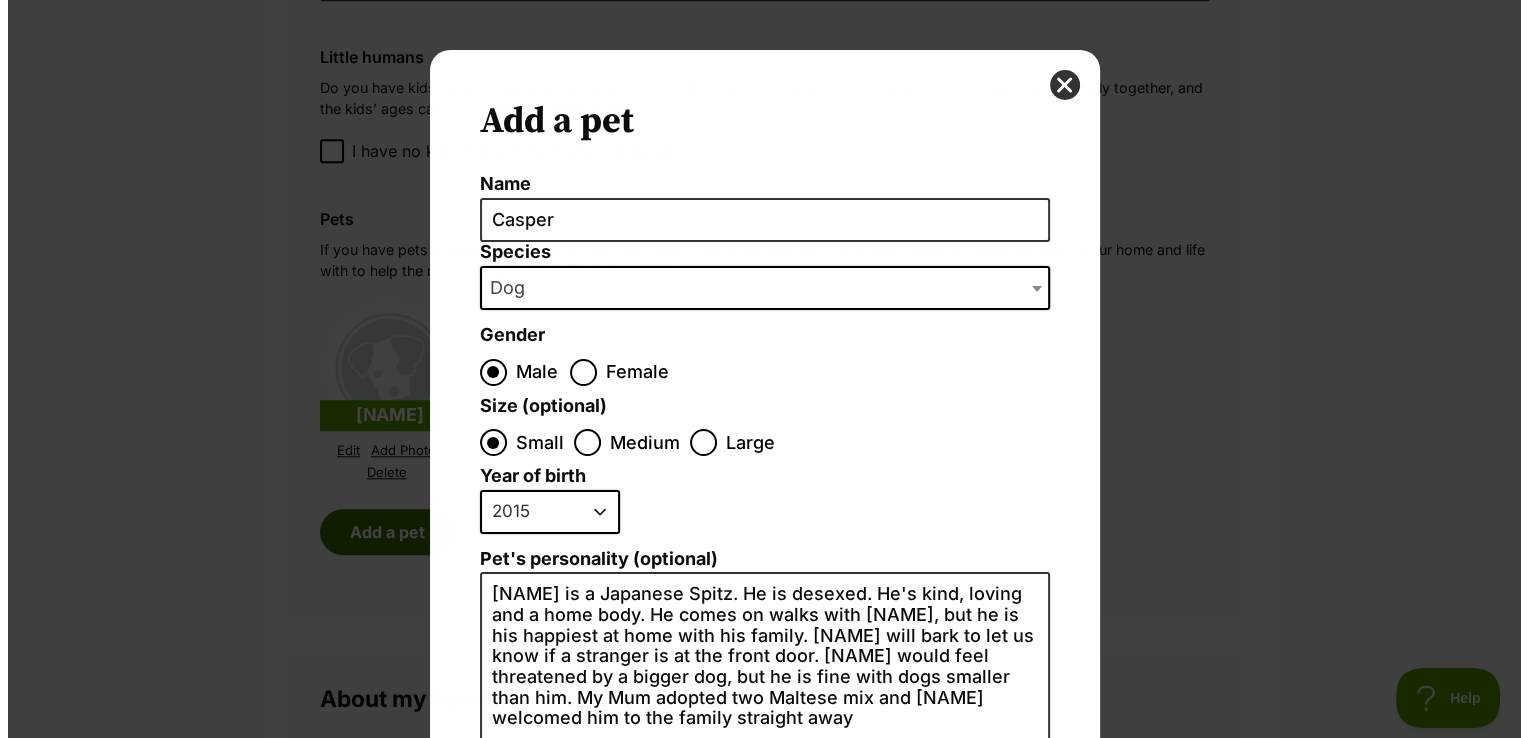 scroll, scrollTop: 0, scrollLeft: 0, axis: both 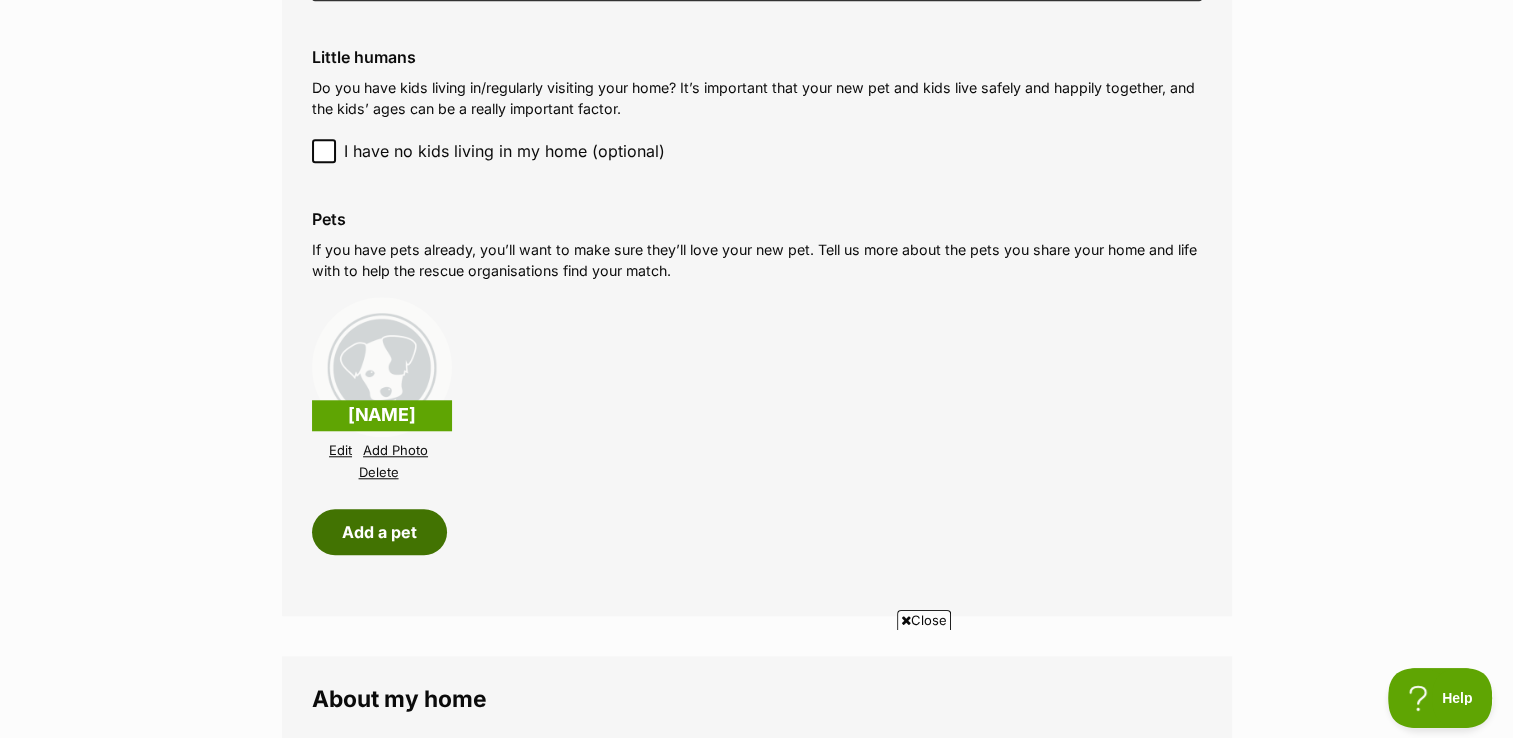 click on "Add a pet" at bounding box center [379, 532] 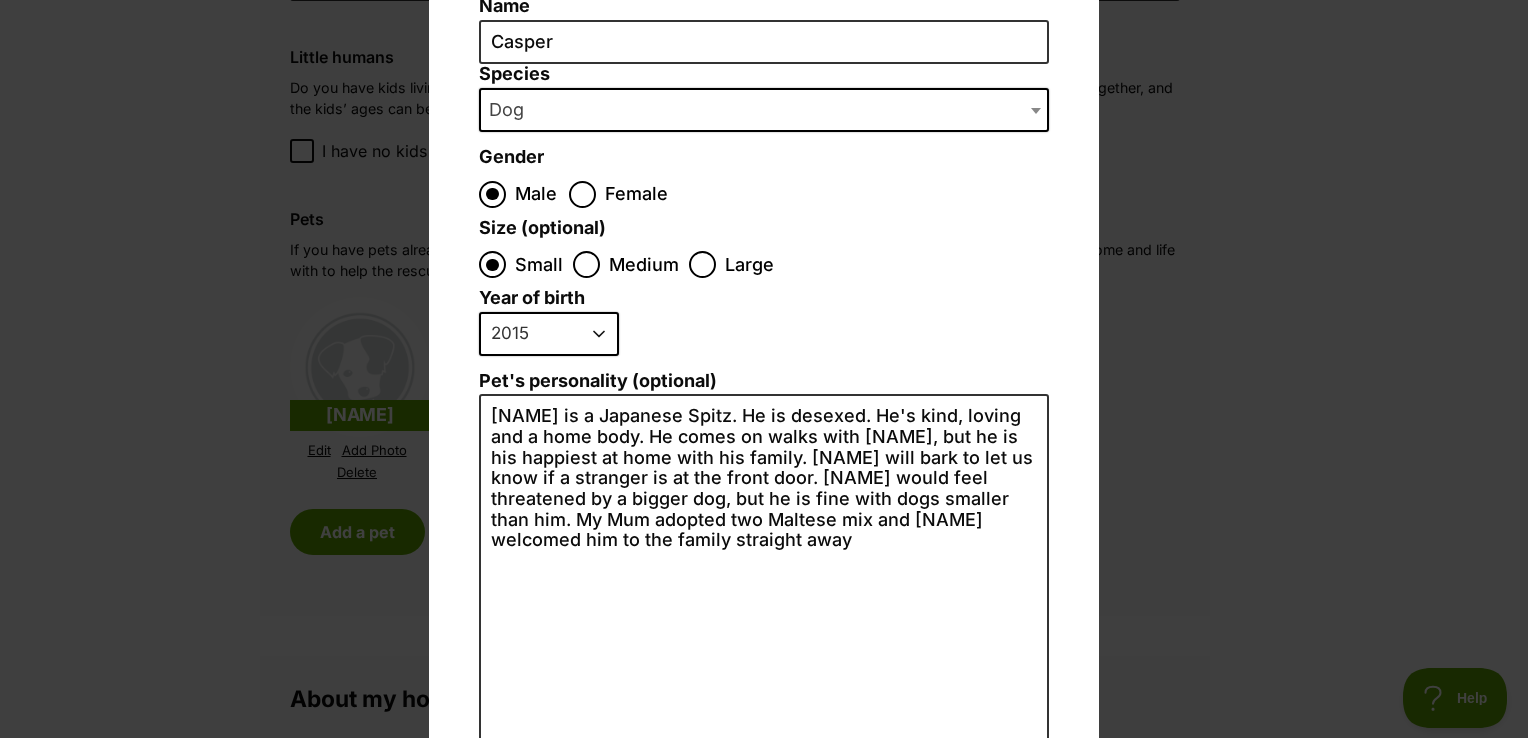 scroll, scrollTop: 0, scrollLeft: 0, axis: both 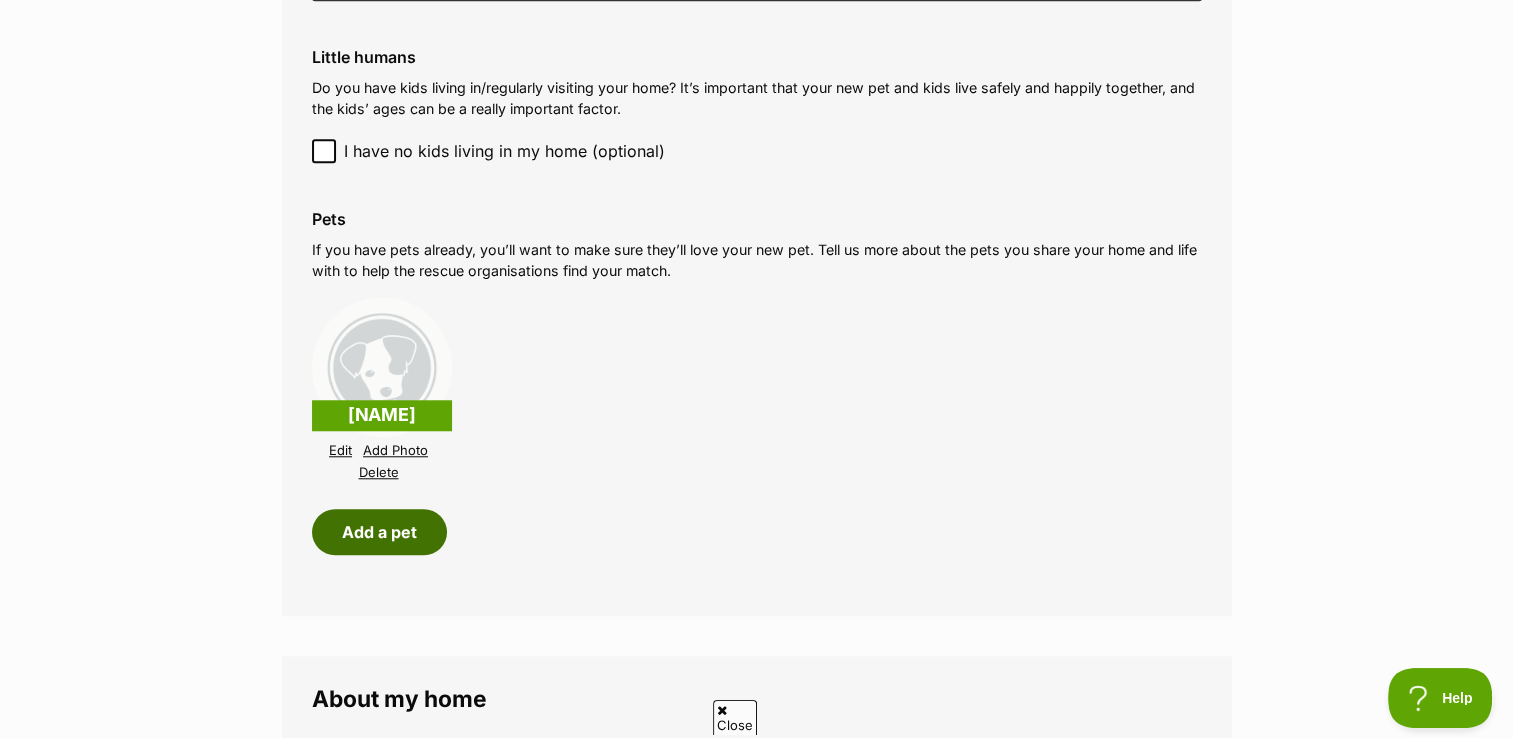 click on "Add a pet" at bounding box center (379, 532) 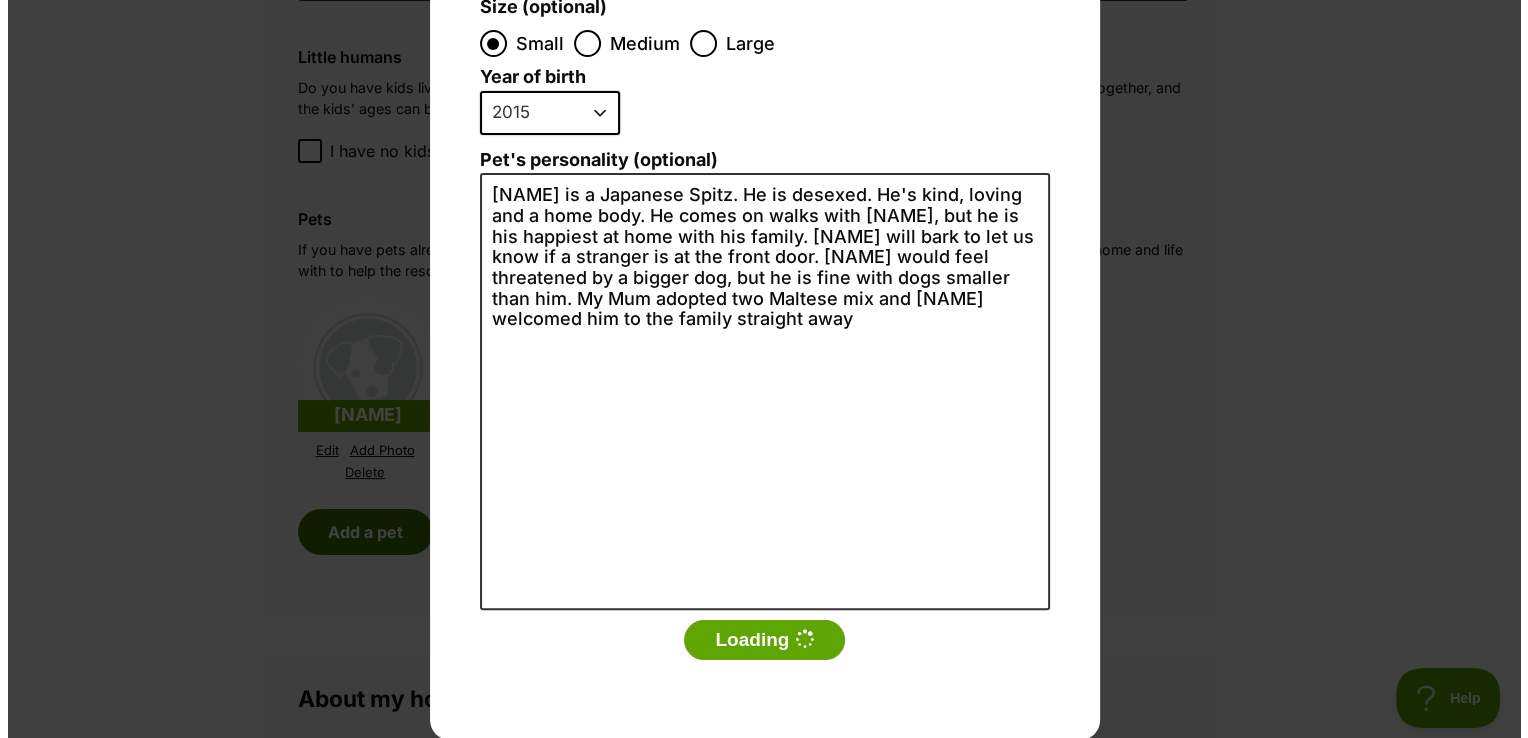 scroll, scrollTop: 0, scrollLeft: 0, axis: both 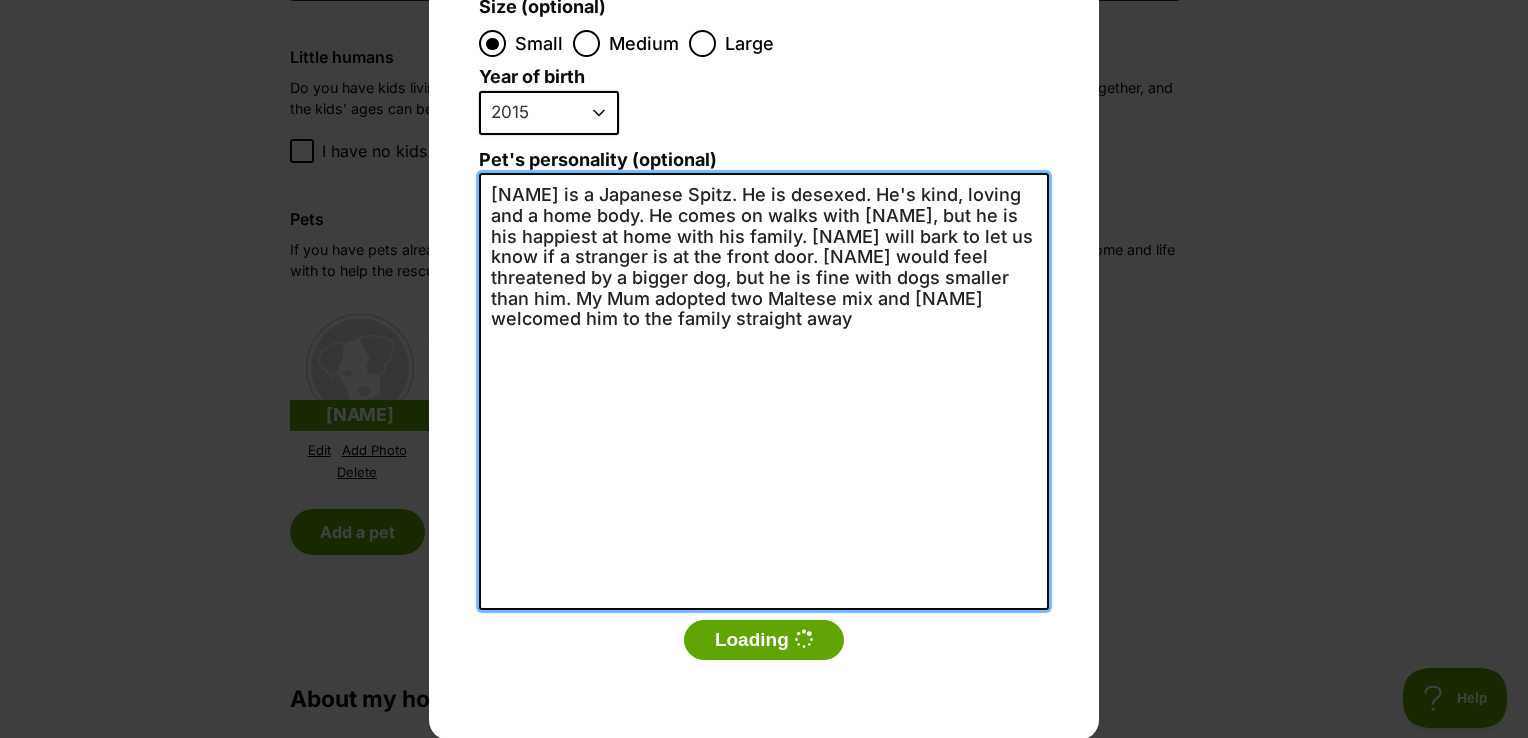 click on "[NAME] is a Japanese Spitz. He is desexed. He's kind, loving and a home body. He comes on walks with [NAME], but he is his happiest at home with his family. [NAME] will bark to let us know if a stranger is at the front door. [NAME] would feel threatened by a bigger dog, but he is fine with dogs smaller than him. My Mum adopted two Maltese mix and [NAME] welcomed him to the family straight away" at bounding box center [764, 391] 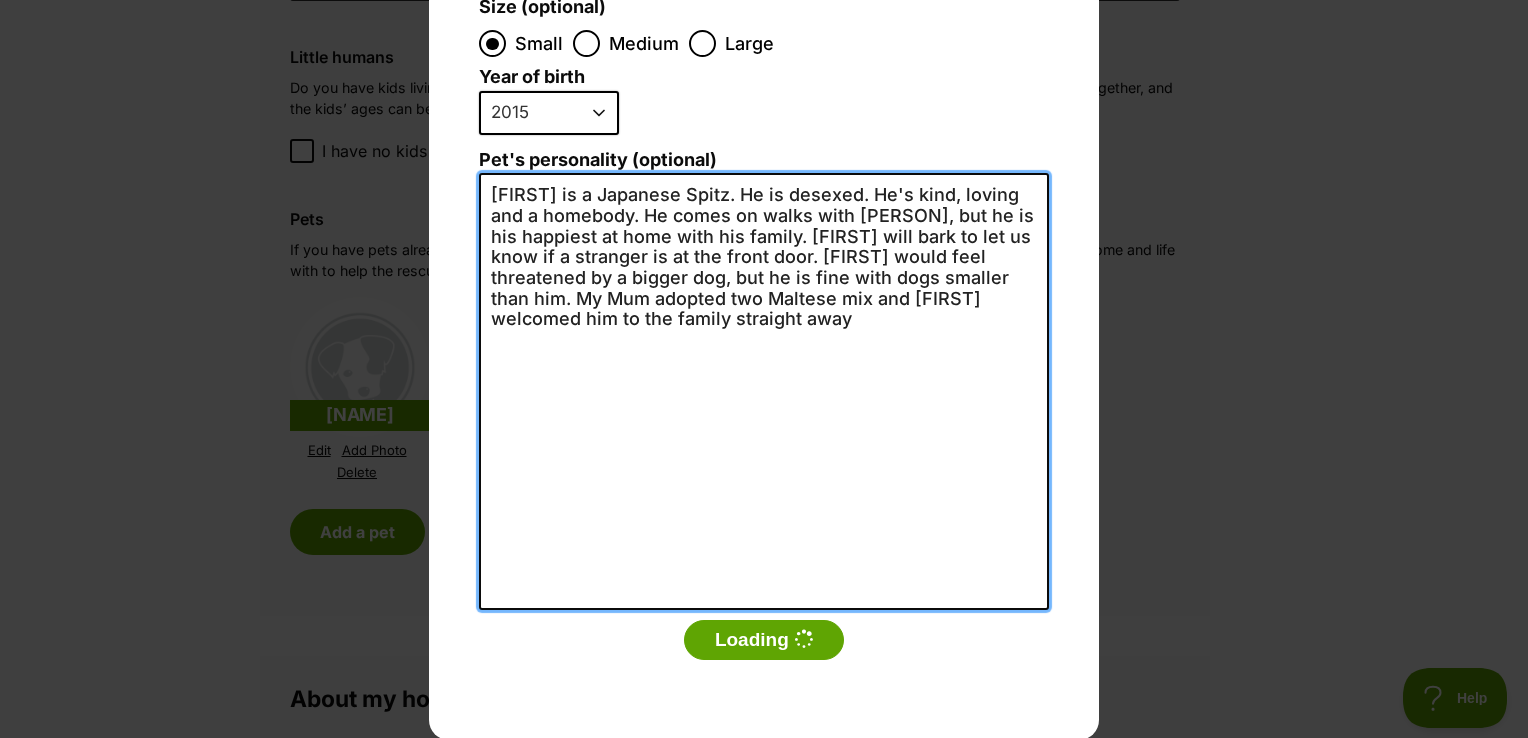 click on "[FIRST] is a Japanese Spitz. He is desexed. He's kind, loving and a homebody. He comes on walks with [PERSON], but he is his happiest at home with his family. [FIRST] will bark to let us know if a stranger is at the front door. [FIRST] would feel threatened by a bigger dog, but he is fine with dogs smaller than him. My Mum adopted two Maltese mix and [FIRST] welcomed him to the family straight away" at bounding box center (764, 391) 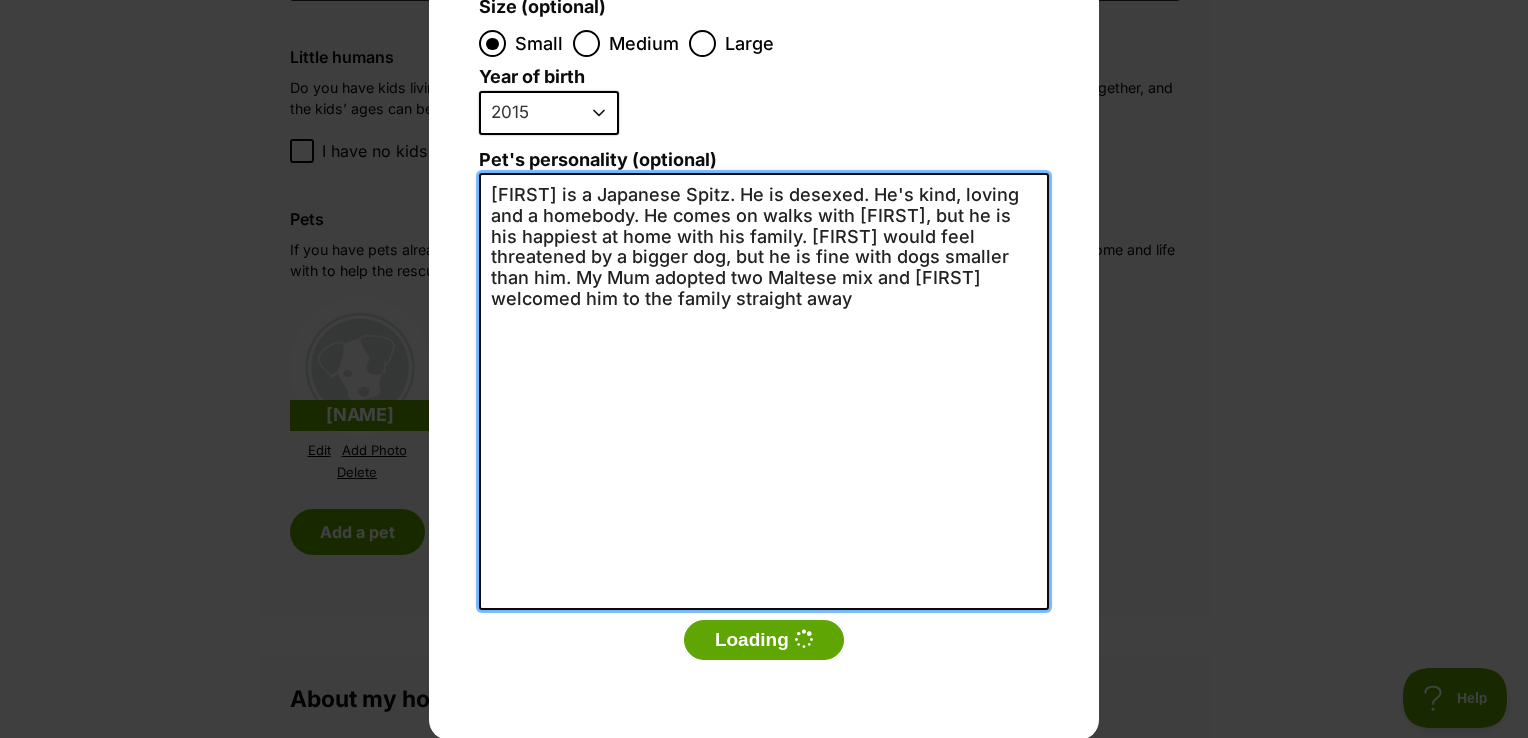 scroll, scrollTop: 0, scrollLeft: 0, axis: both 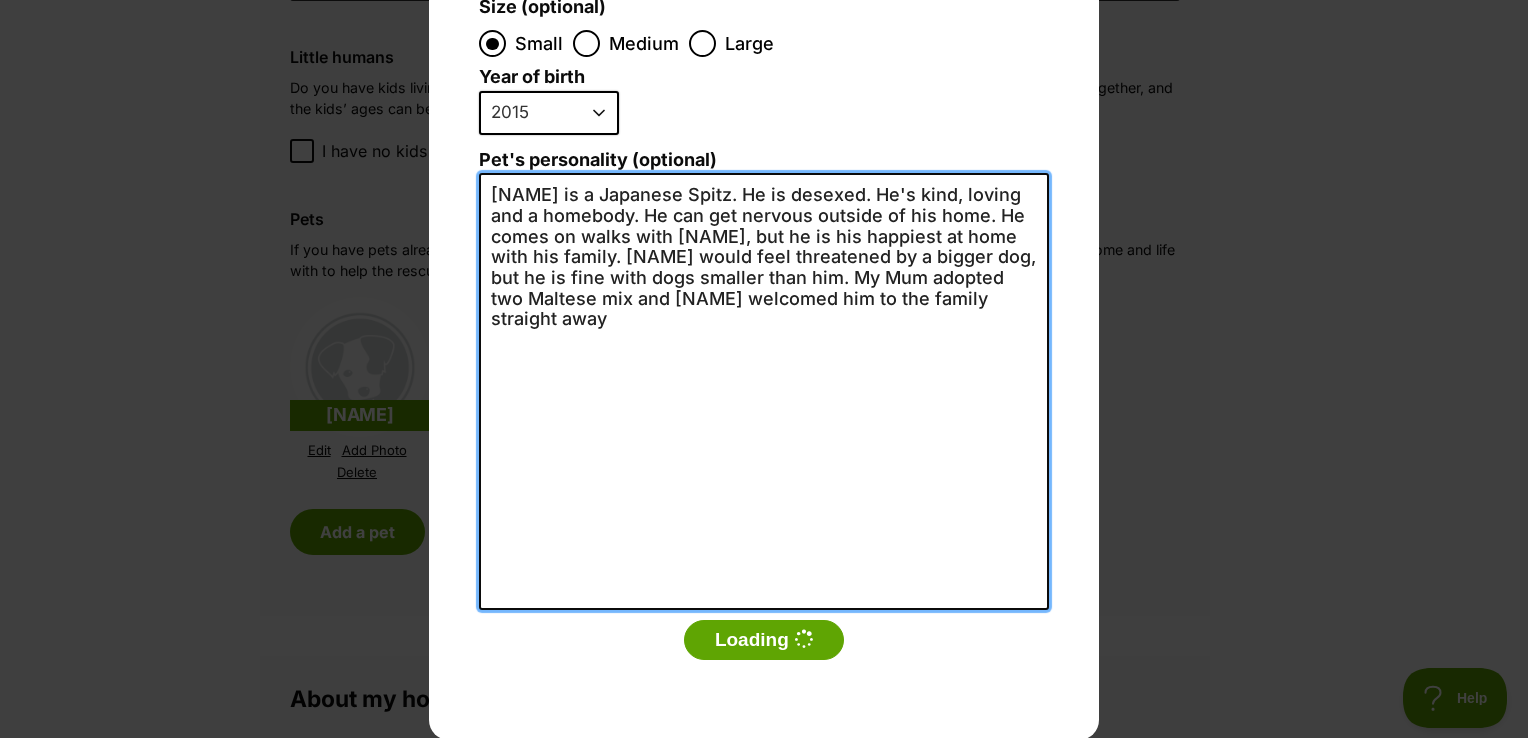 drag, startPoint x: 844, startPoint y: 278, endPoint x: 860, endPoint y: 306, distance: 32.24903 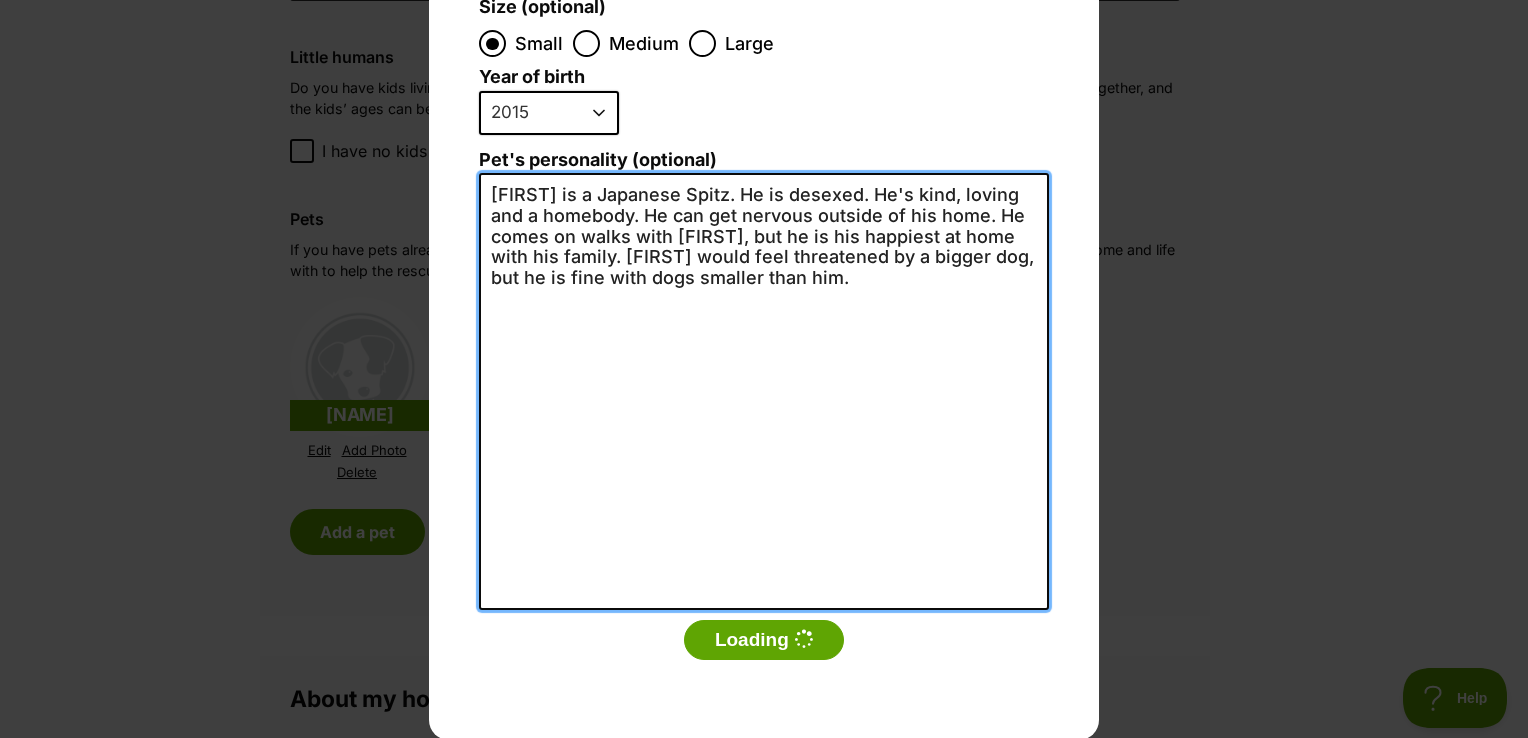 click on "[FIRST] is a Japanese Spitz. He is desexed. He's kind, loving and a homebody. He can get nervous outside of his home. He comes on walks with [FIRST], but he is his happiest at home with his family. [FIRST] would feel threatened by a bigger dog, but he is fine with dogs smaller than him." at bounding box center (764, 391) 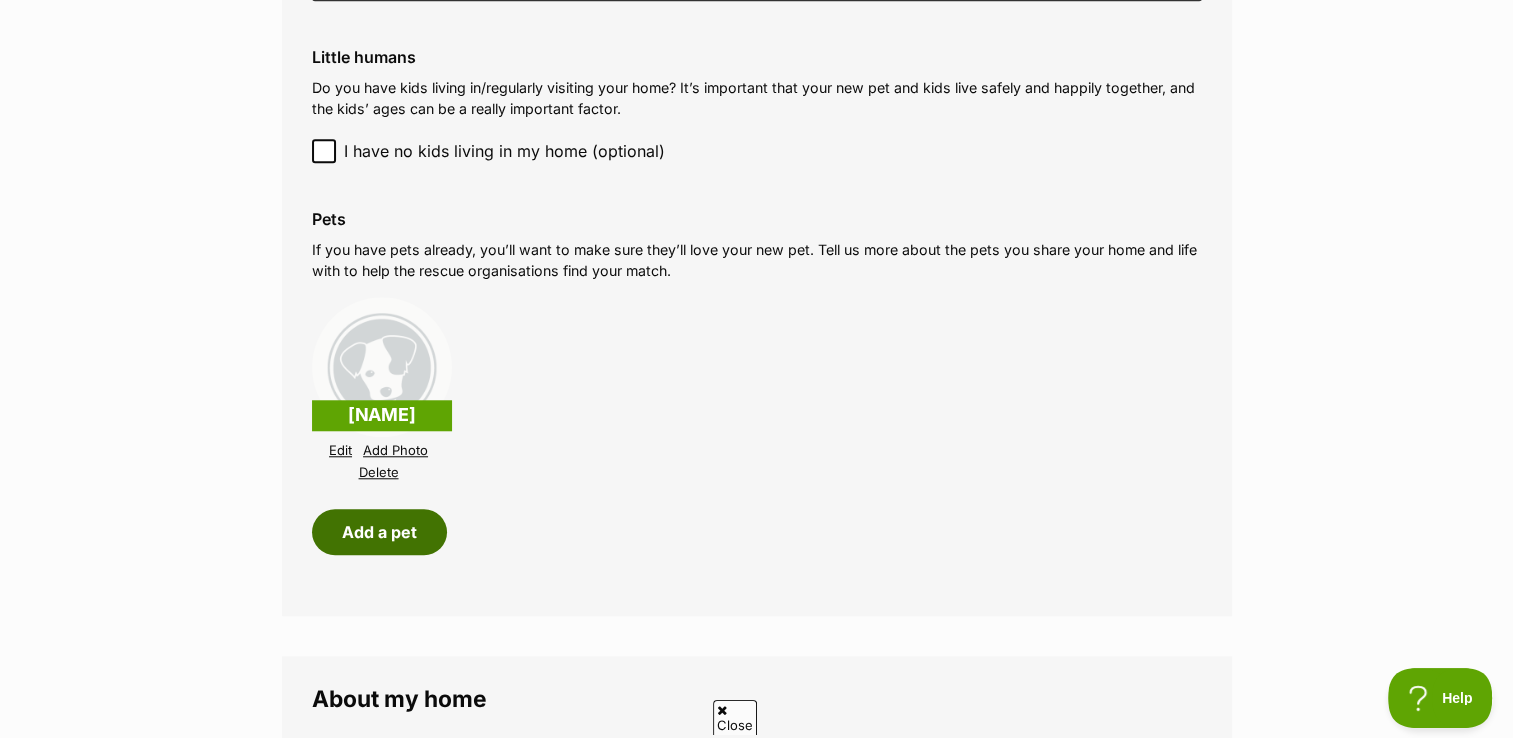scroll, scrollTop: 0, scrollLeft: 0, axis: both 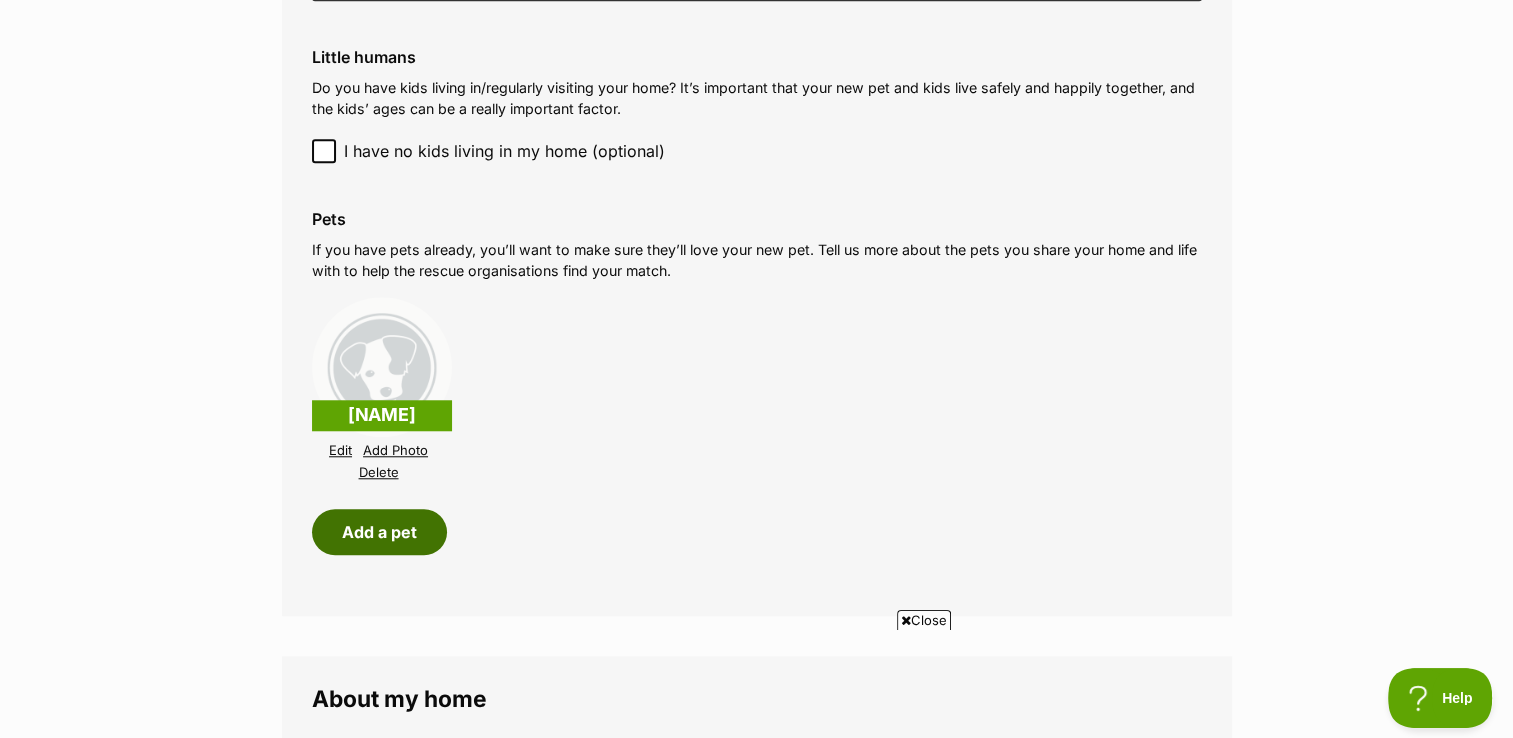 click on "Add a pet" at bounding box center [379, 532] 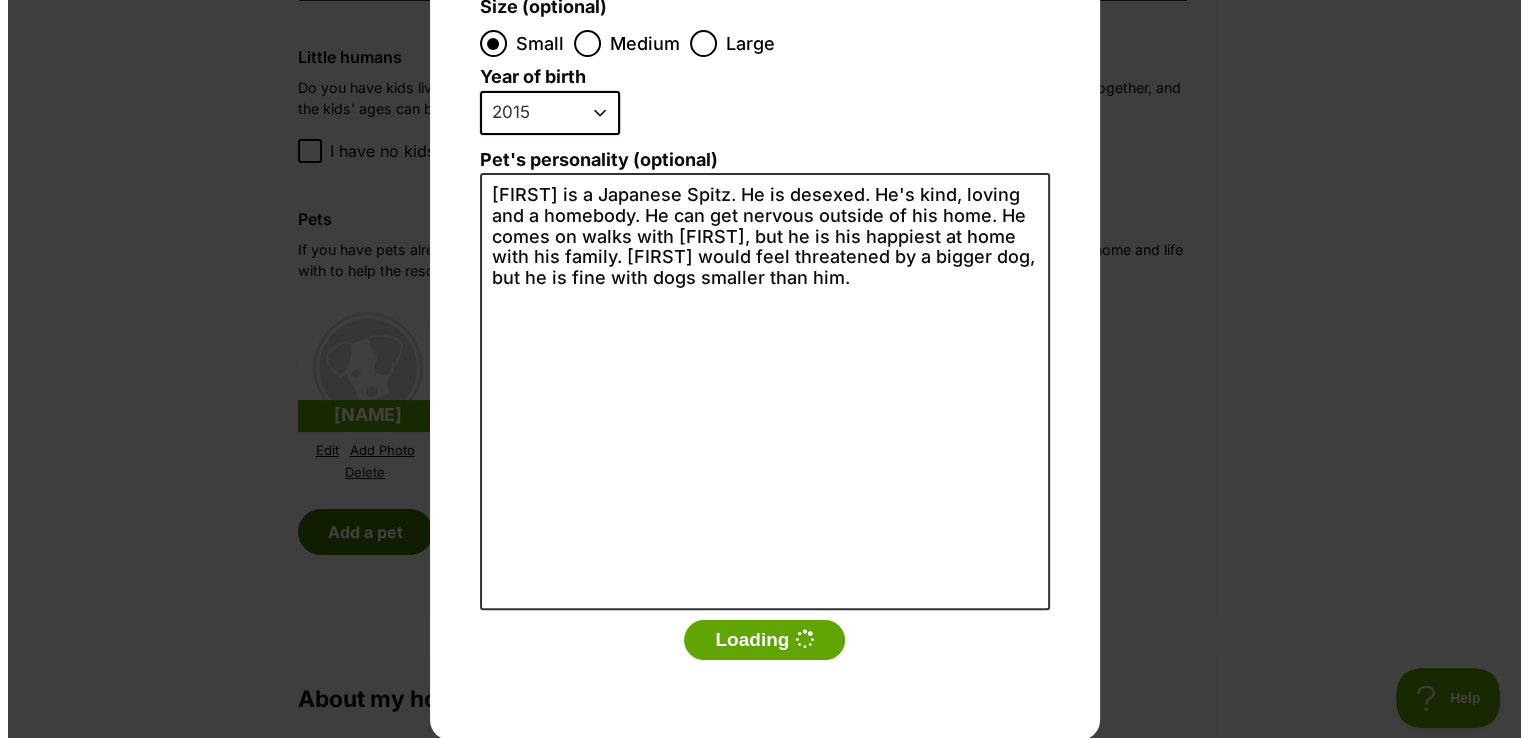 scroll, scrollTop: 0, scrollLeft: 0, axis: both 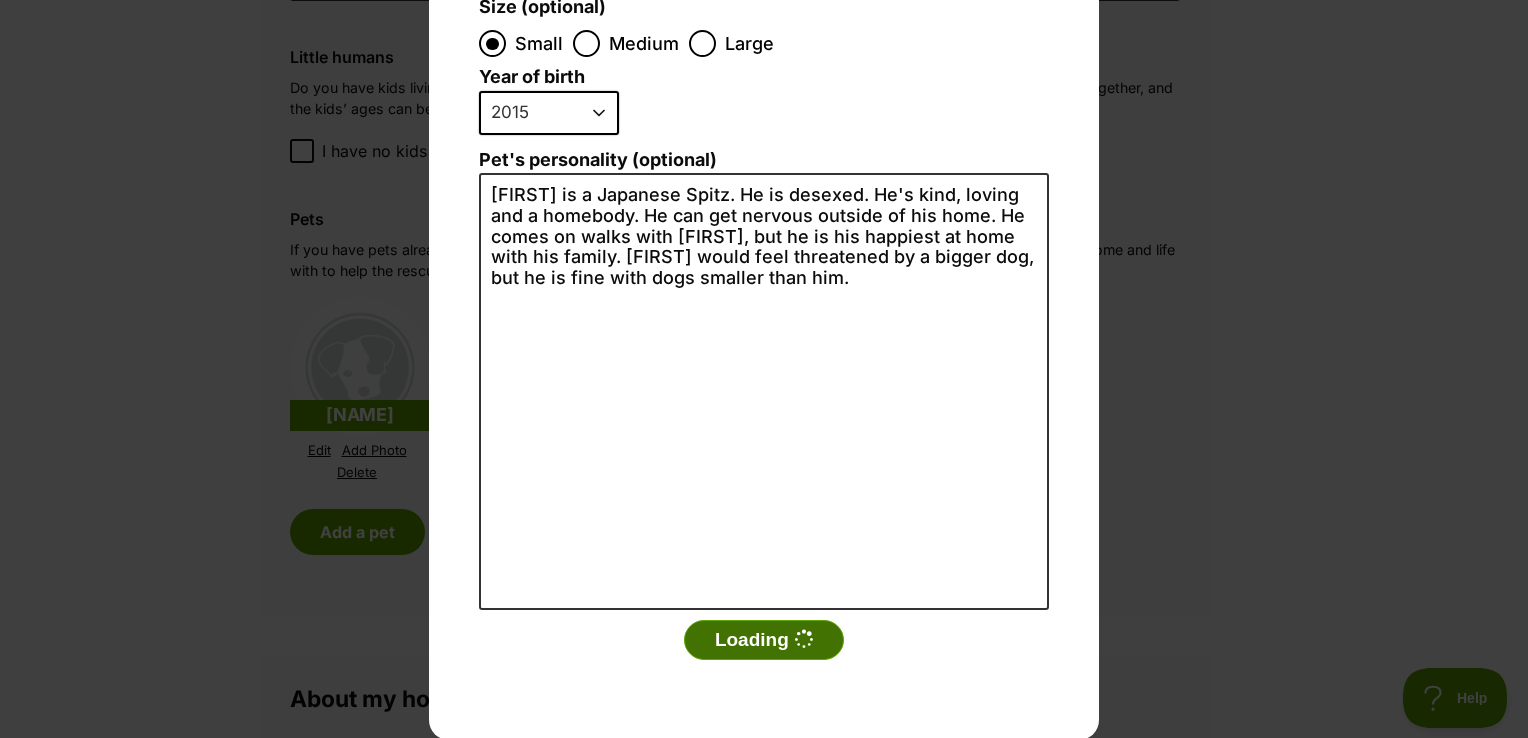 click on "Loading" at bounding box center [764, 640] 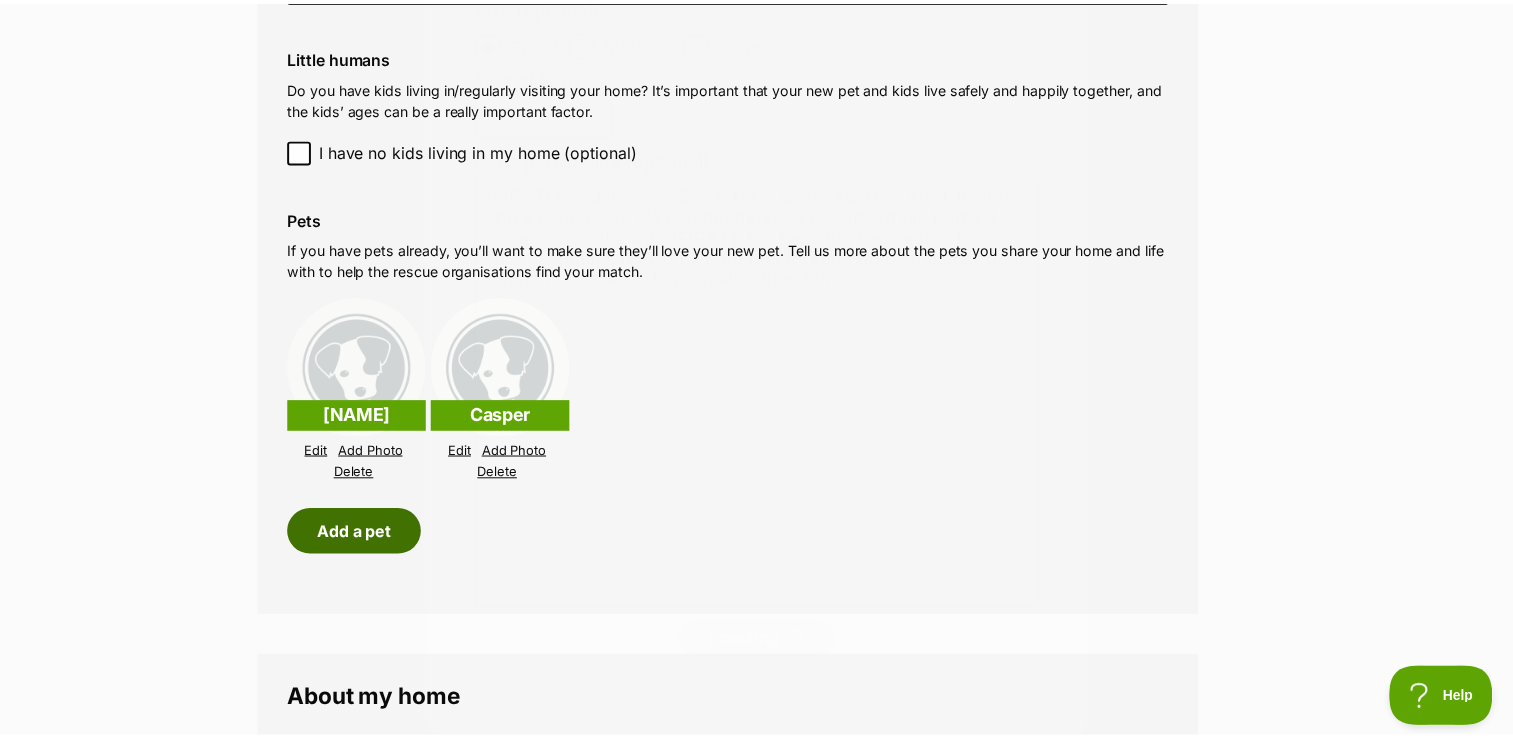 scroll, scrollTop: 1692, scrollLeft: 0, axis: vertical 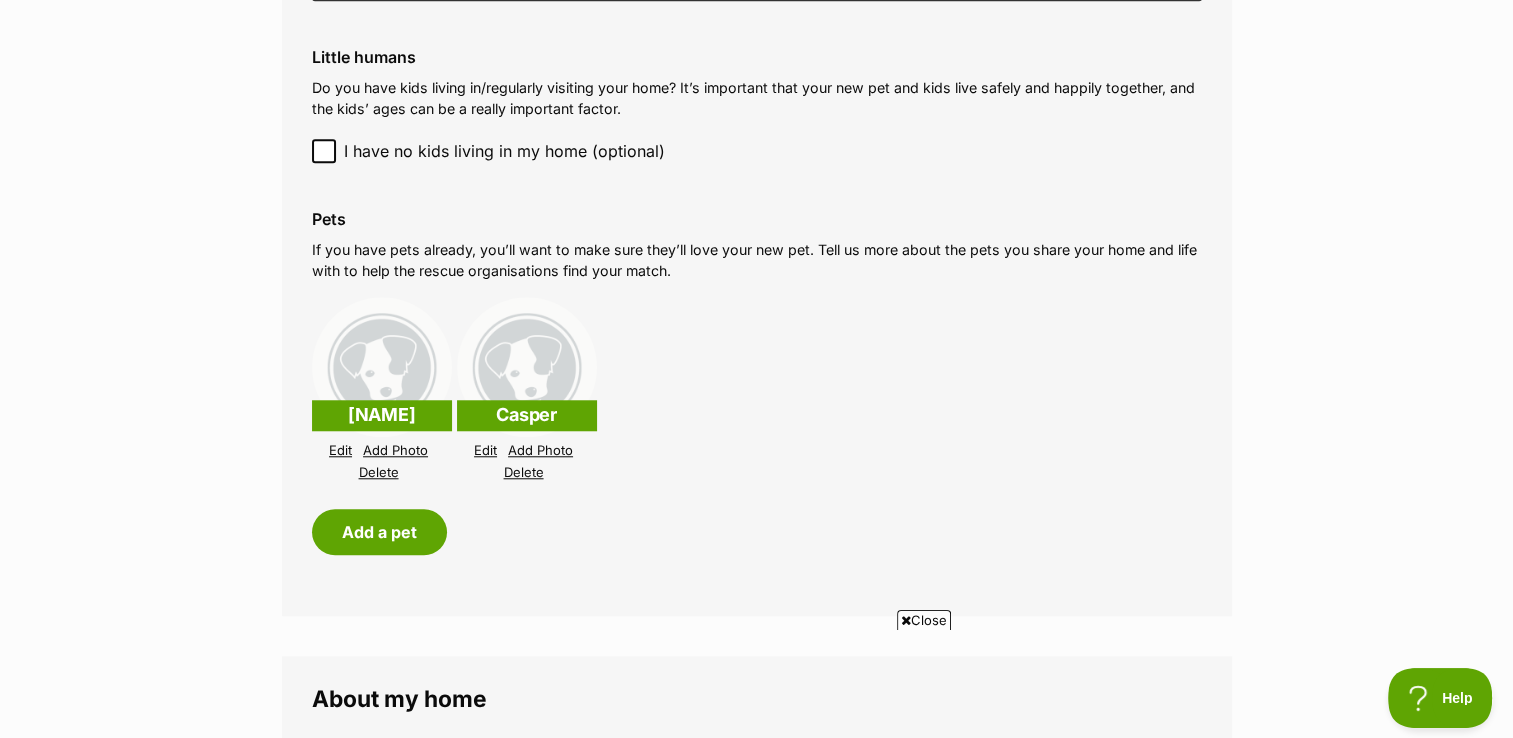 click at bounding box center (382, 367) 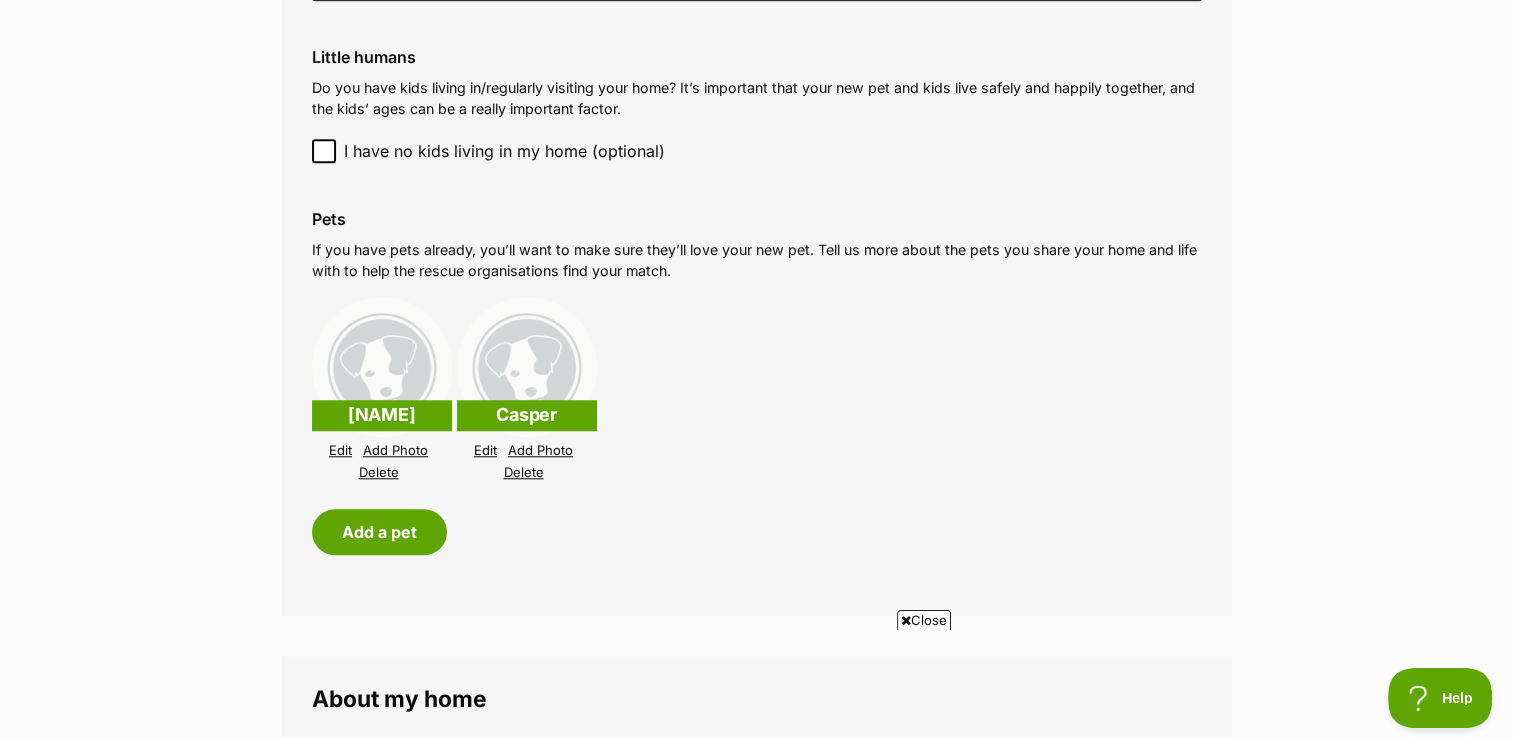 click on "Edit" at bounding box center [340, 450] 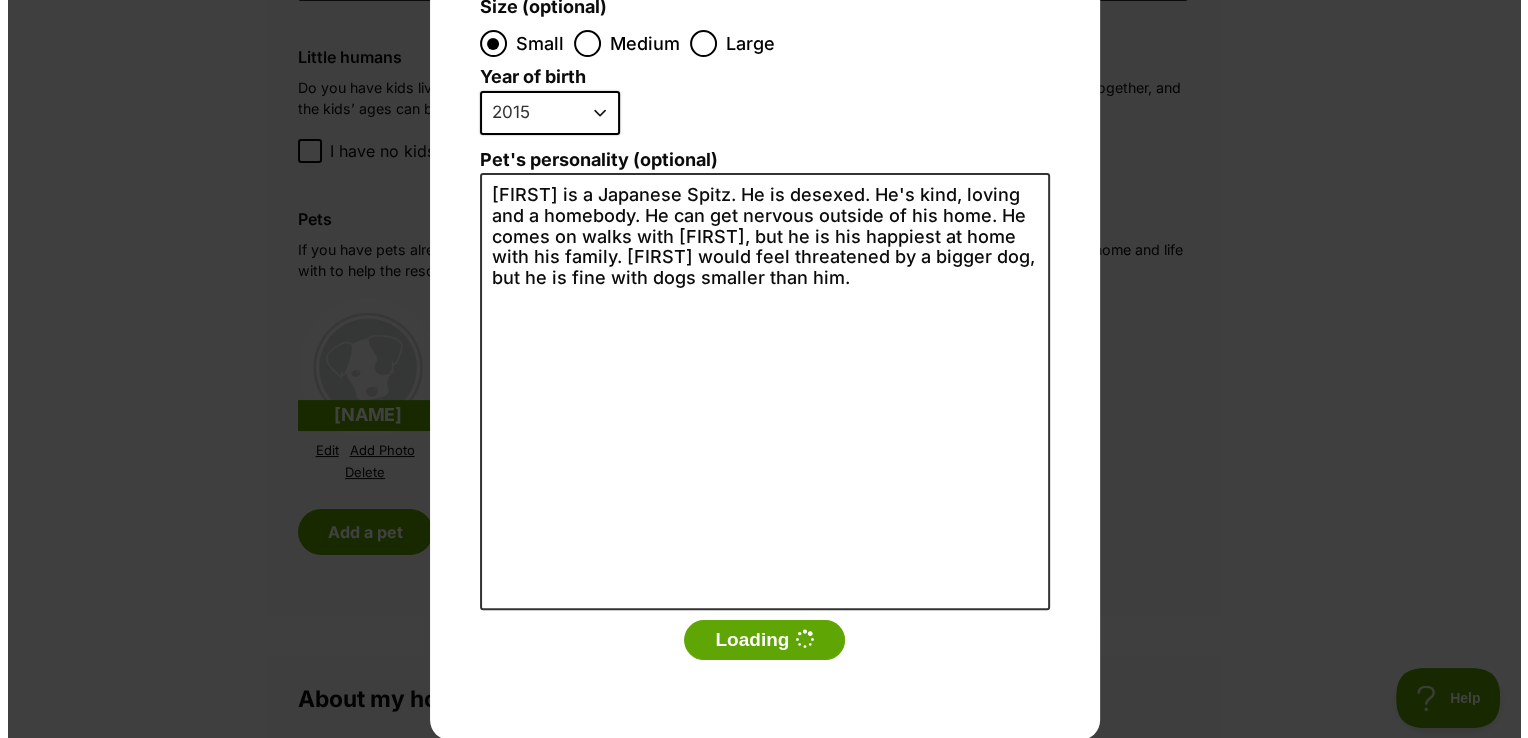 scroll, scrollTop: 0, scrollLeft: 0, axis: both 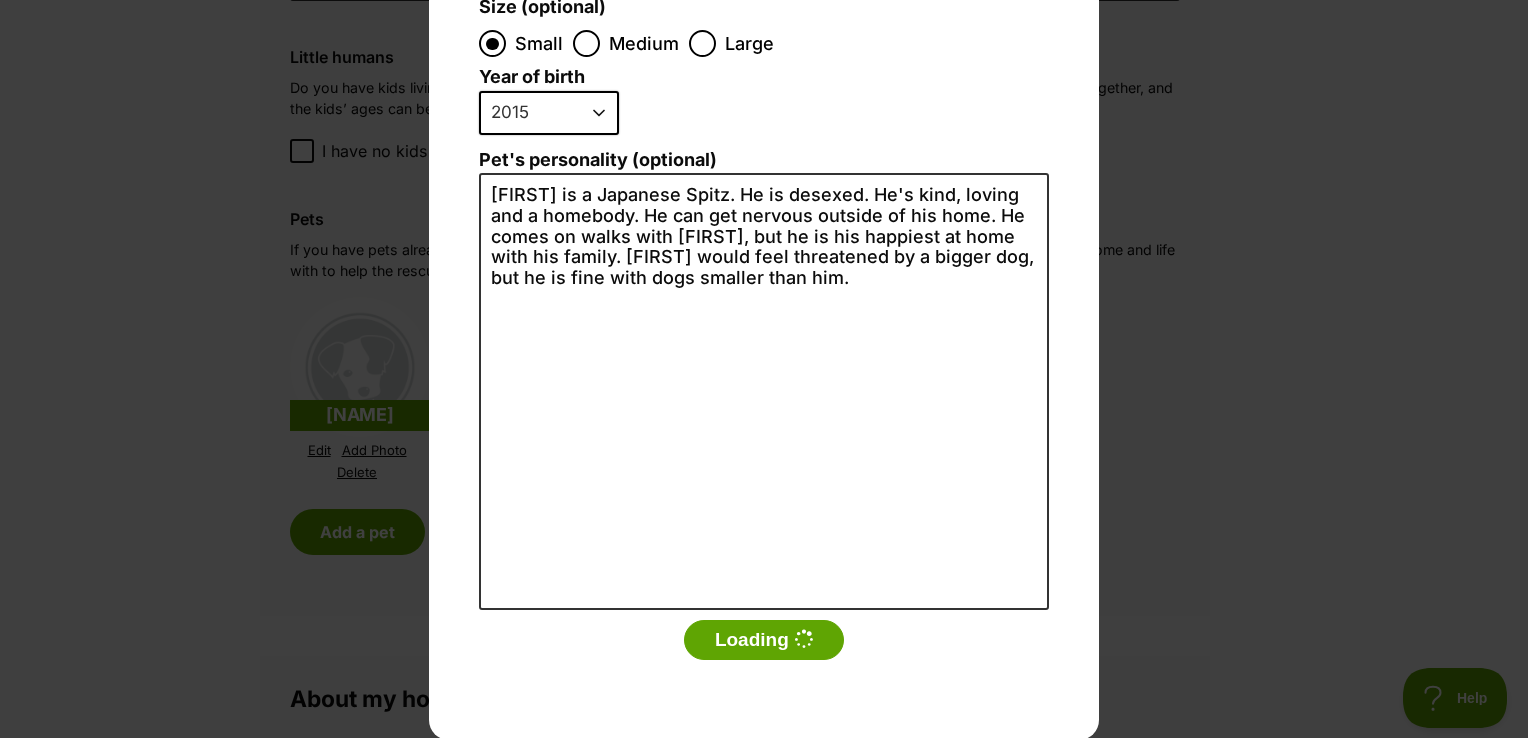click on "Add a pet
Name [NAME]
Species
Bird
Cat
Dog
Farm Animal
Ferret
Guinea Pig
Horse
Rabbit
Reptile Dog
Gender
Male
Female
Size (optional)
Small
Medium
Large
Year of birth
2025
2024
2023
2022
2021
2020
2019
2018
2017
2016
2015
2014
2013
2012
2011
2010
2009
2008
2007
2006
2005
2004
2003
2002
2001
2000
1999
1998
1997
1996
1995
Pet's personality (optional) [NAME] is a Japanese Spitz. He is desexed. He's kind, loving and a homebody. He can get nervous outside of his home. He comes on walks with [NAME], but he is his happiest at home with his family. [NAME] would feel threatened by a bigger dog, but he is fine with dogs smaller than him.
Loading" at bounding box center [764, 369] 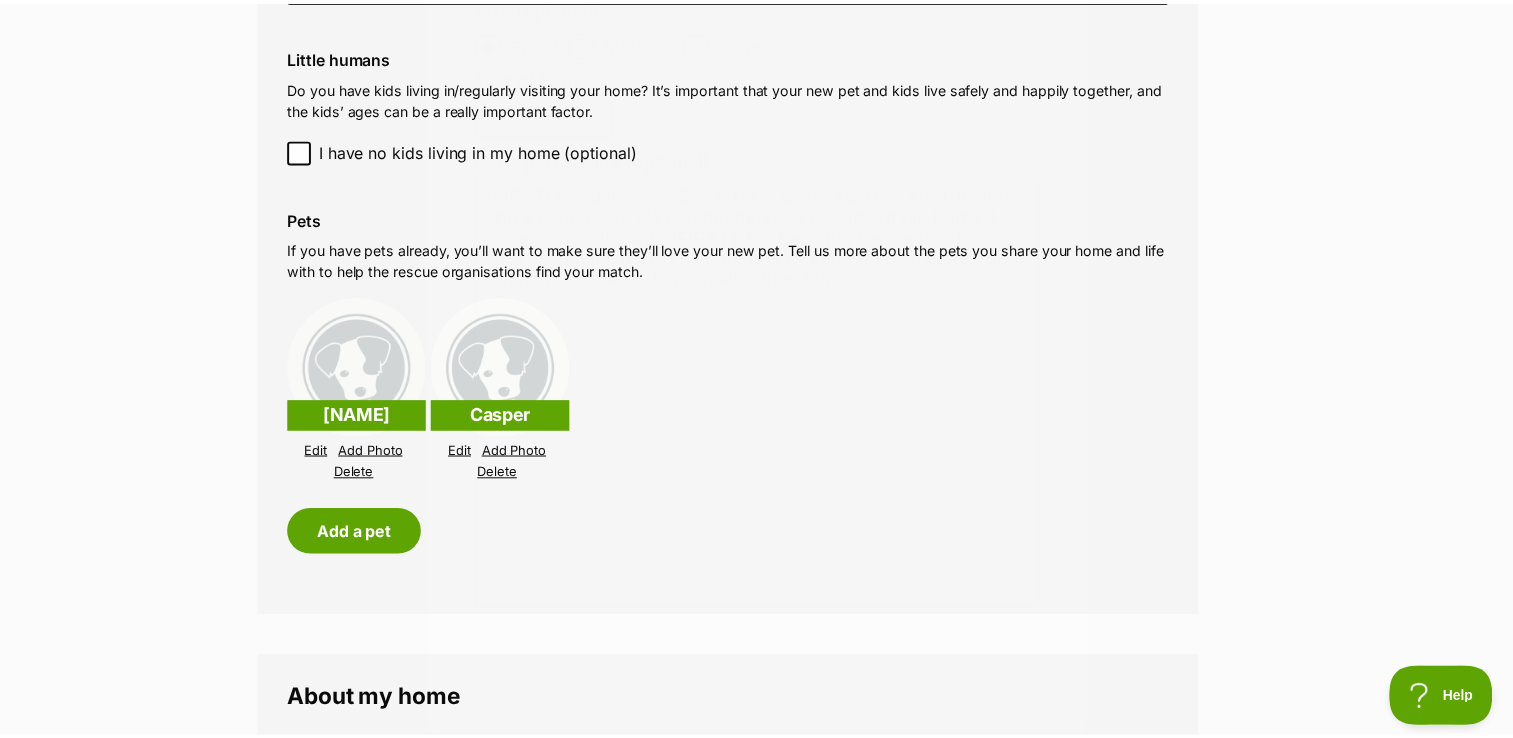 scroll, scrollTop: 1692, scrollLeft: 0, axis: vertical 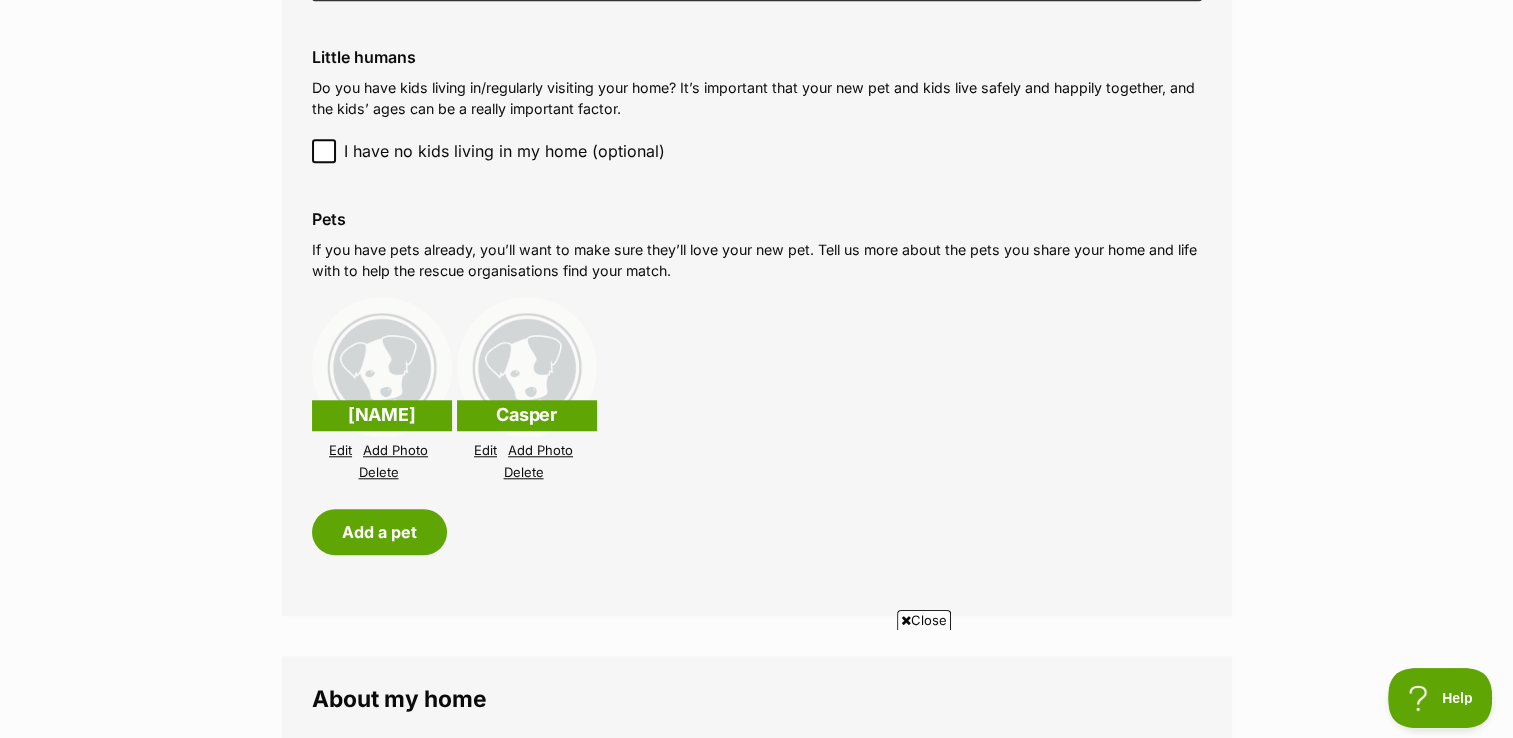 click on "Edit" at bounding box center [340, 450] 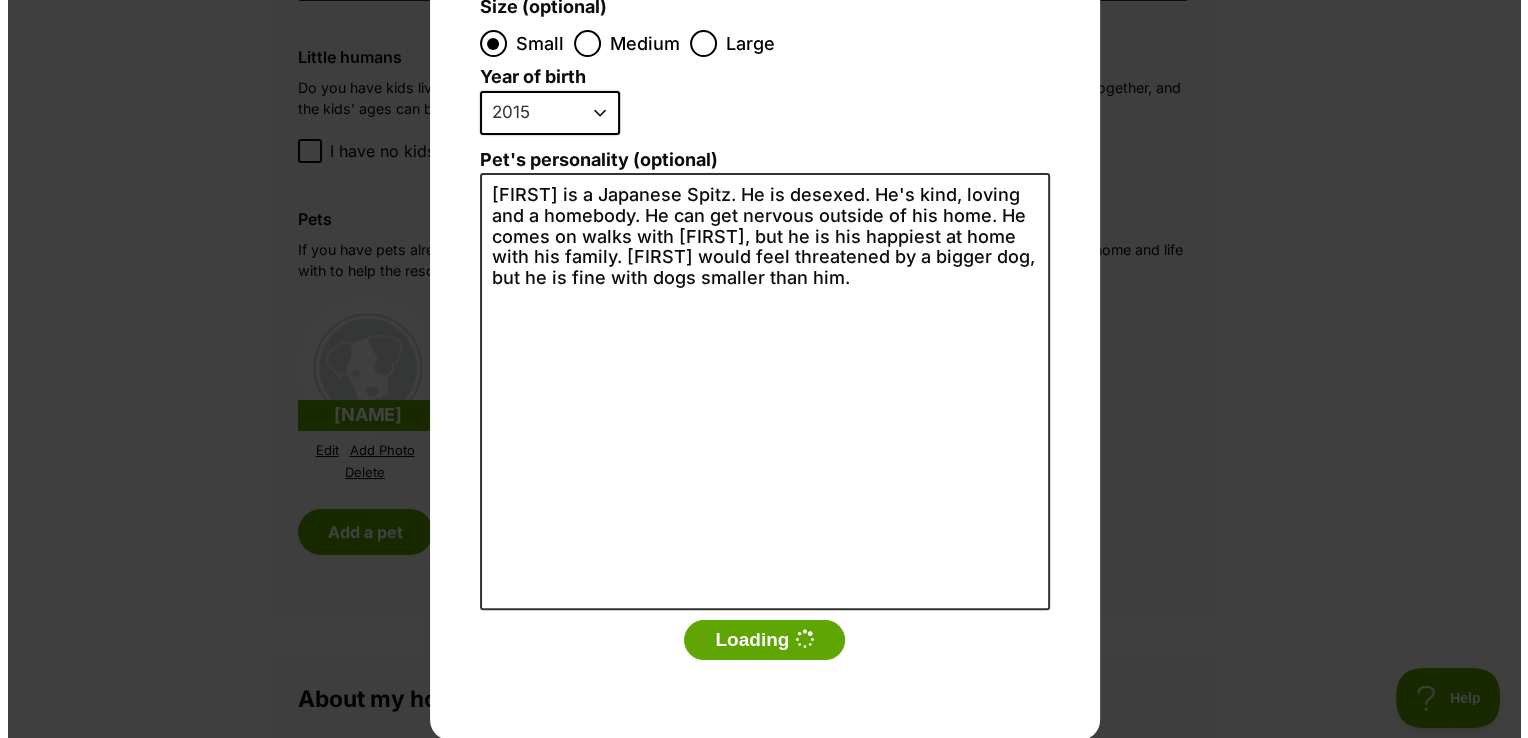 scroll, scrollTop: 0, scrollLeft: 0, axis: both 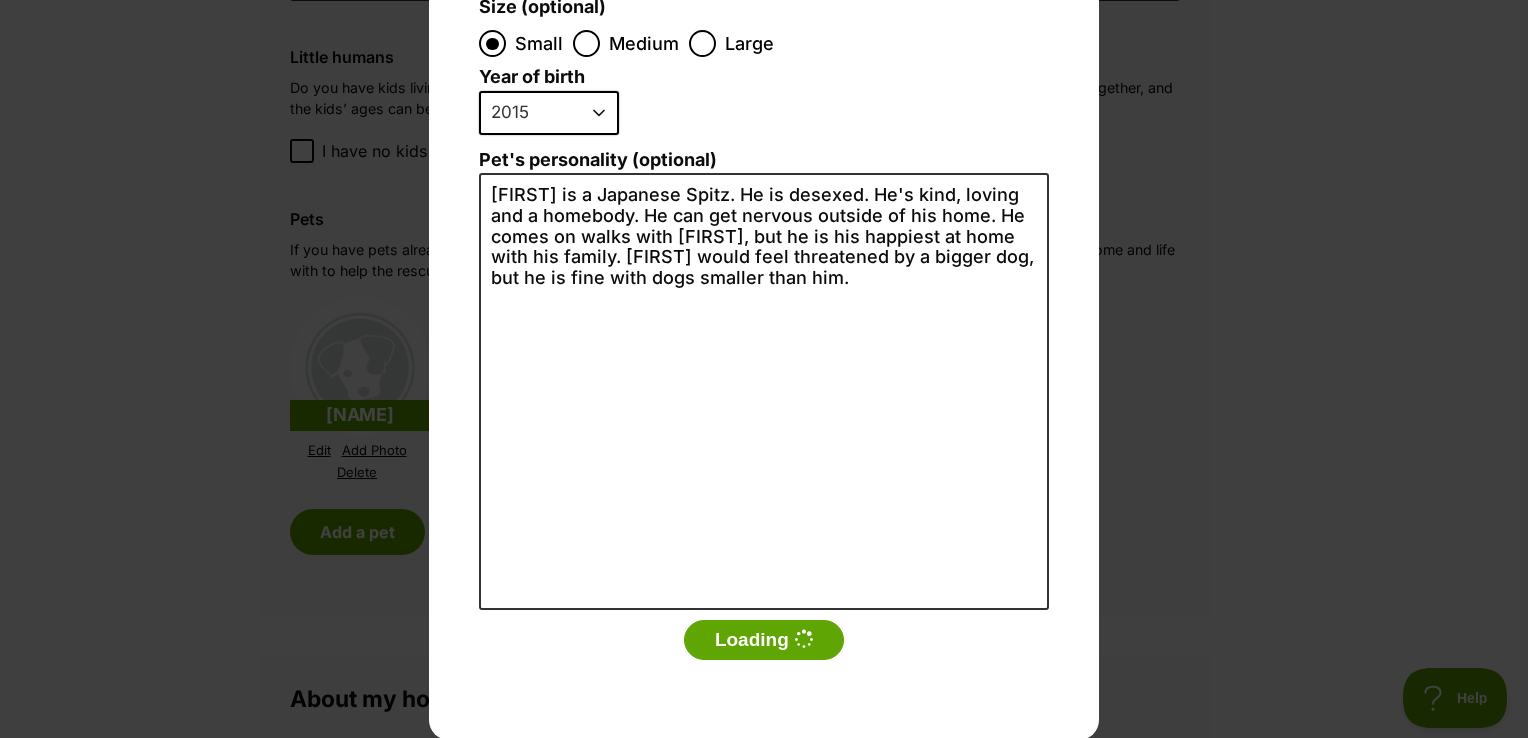 click on "Add a pet
Name [NAME]
Species
Bird
Cat
Dog
Farm Animal
Ferret
Guinea Pig
Horse
Rabbit
Reptile Dog
Gender
Male
Female
Size (optional)
Small
Medium
Large
Year of birth
2025
2024
2023
2022
2021
2020
2019
2018
2017
2016
2015
2014
2013
2012
2011
2010
2009
2008
2007
2006
2005
2004
2003
2002
2001
2000
1999
1998
1997
1996
1995
Pet's personality (optional) [NAME] is a Japanese Spitz. He is desexed. He's kind, loving and a homebody. He can get nervous outside of his home. He comes on walks with [NAME], but he is his happiest at home with his family. [NAME] would feel threatened by a bigger dog, but he is fine with dogs smaller than him.
Loading" at bounding box center [764, 369] 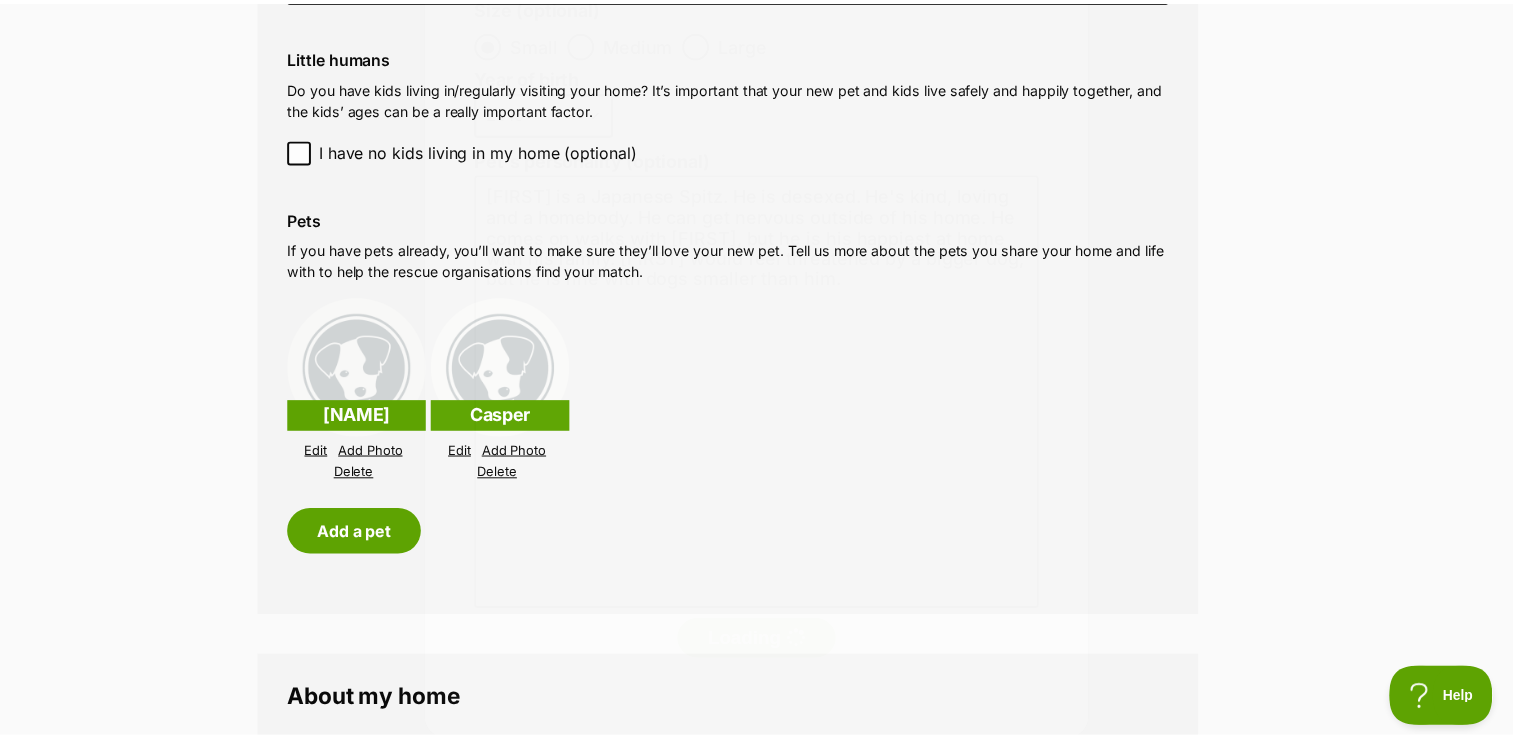 scroll, scrollTop: 1692, scrollLeft: 0, axis: vertical 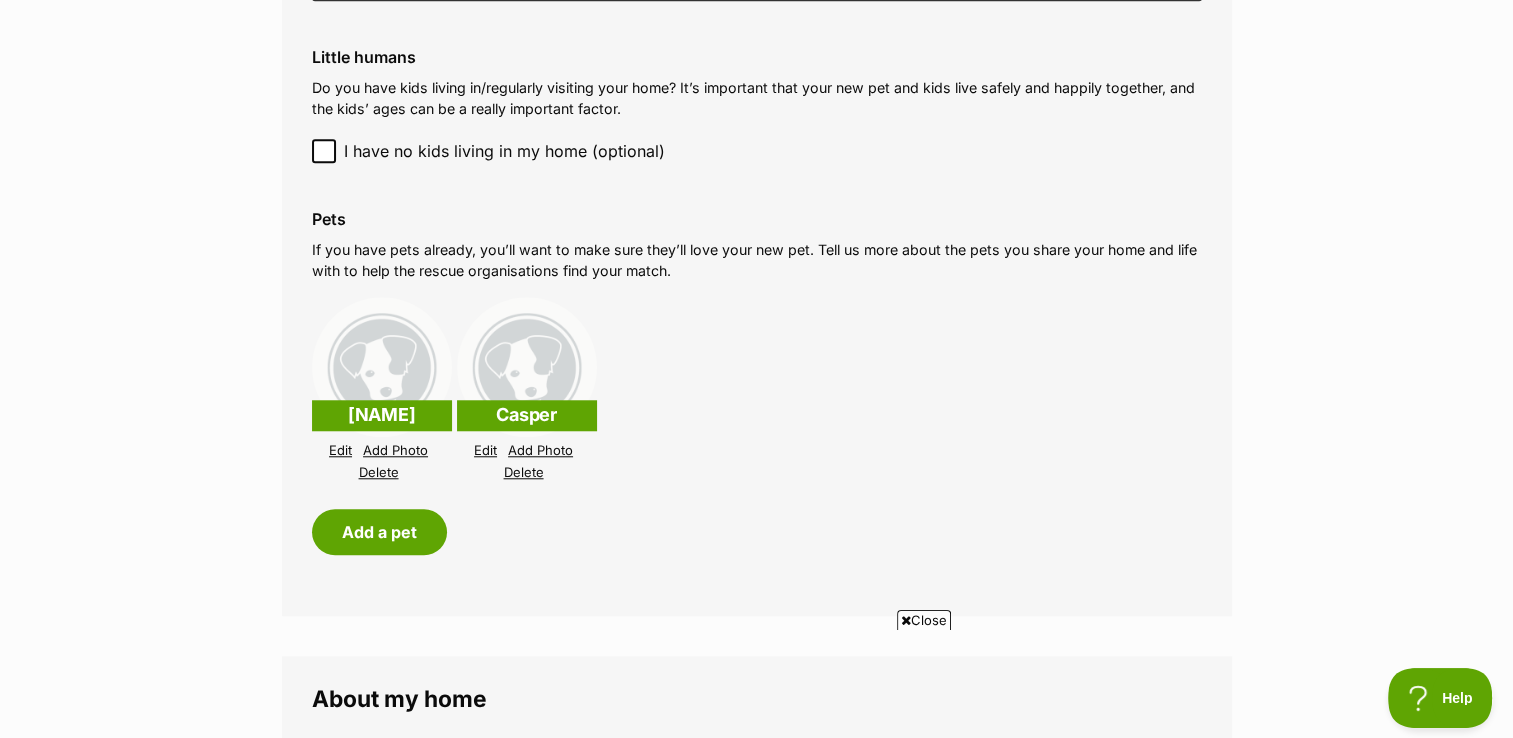 click on "Edit" at bounding box center (485, 450) 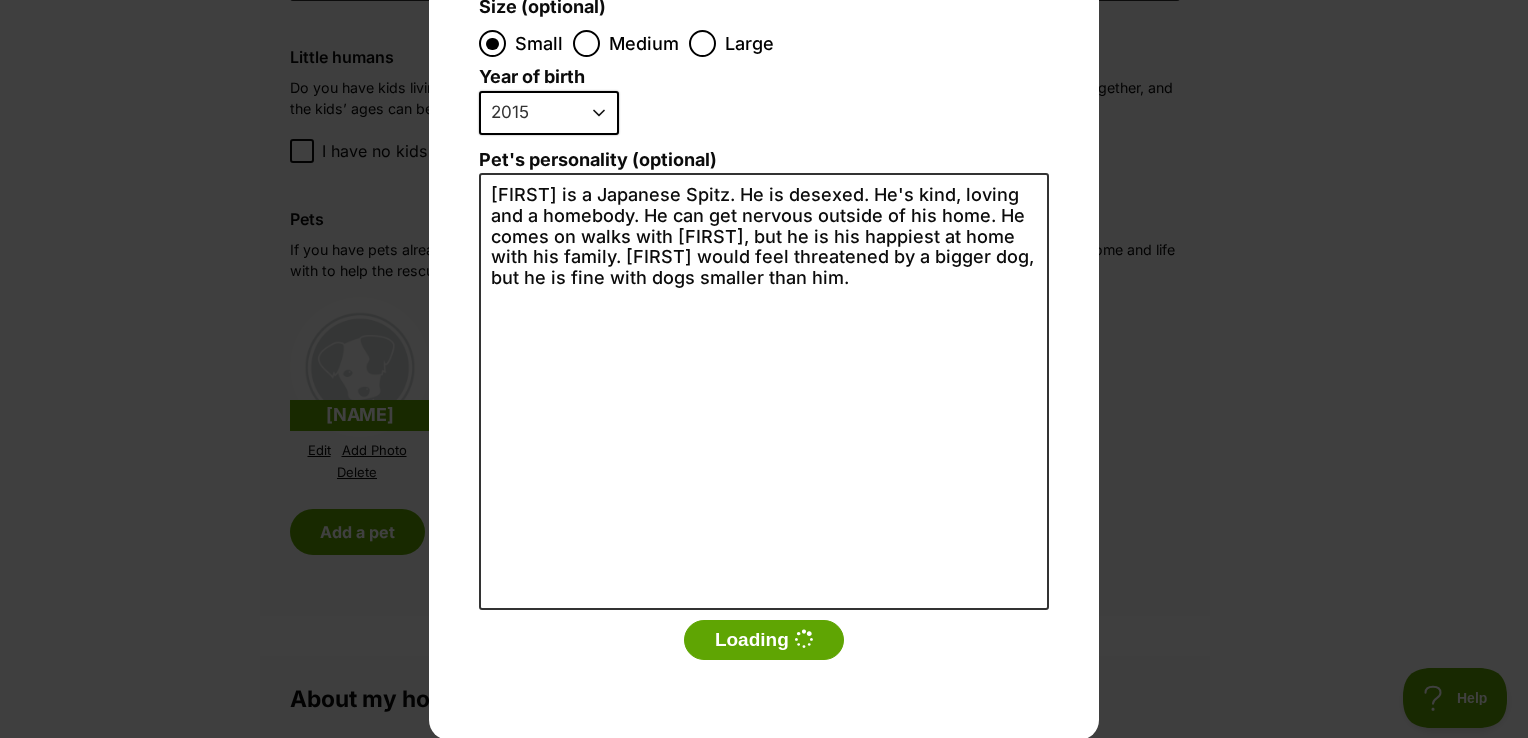 scroll, scrollTop: 0, scrollLeft: 0, axis: both 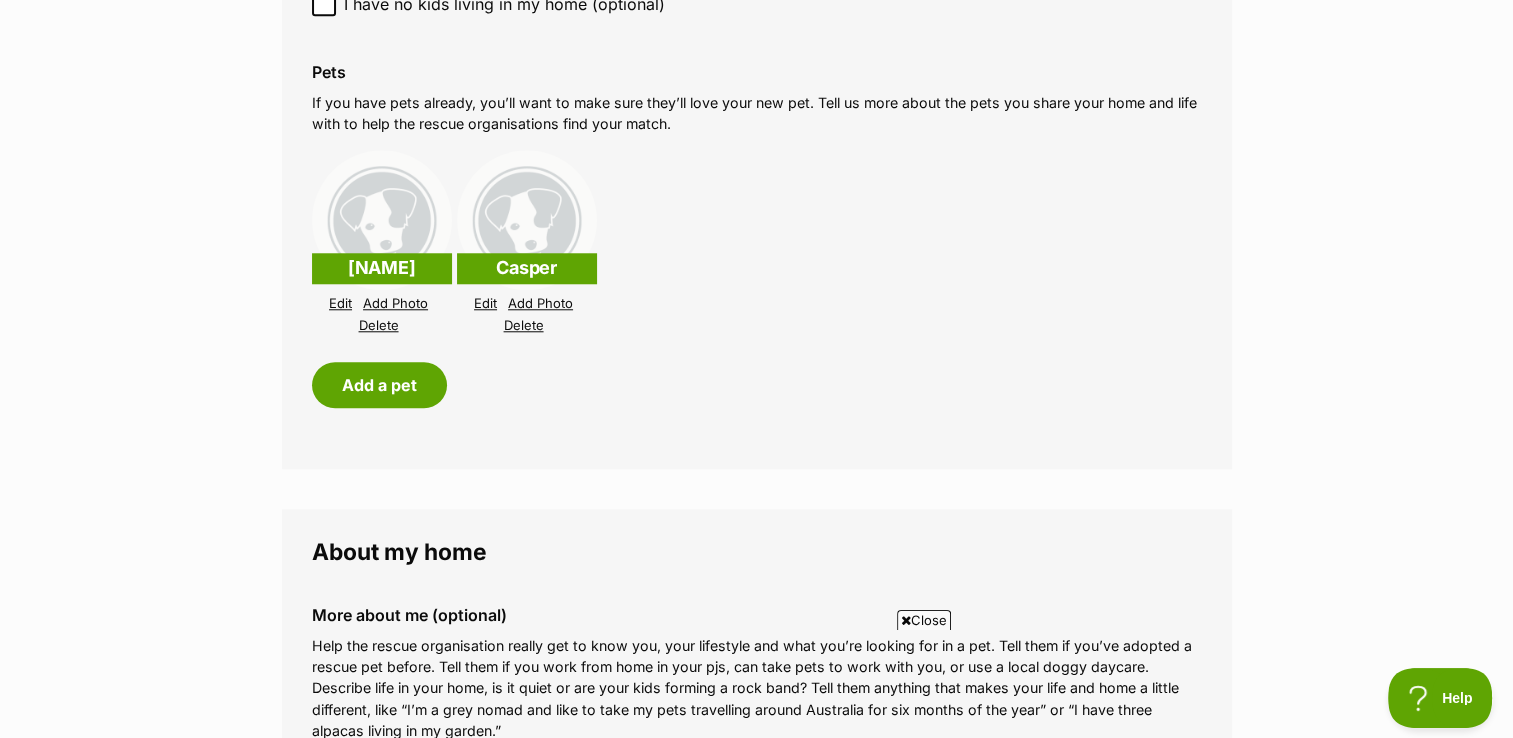 click at bounding box center (382, 220) 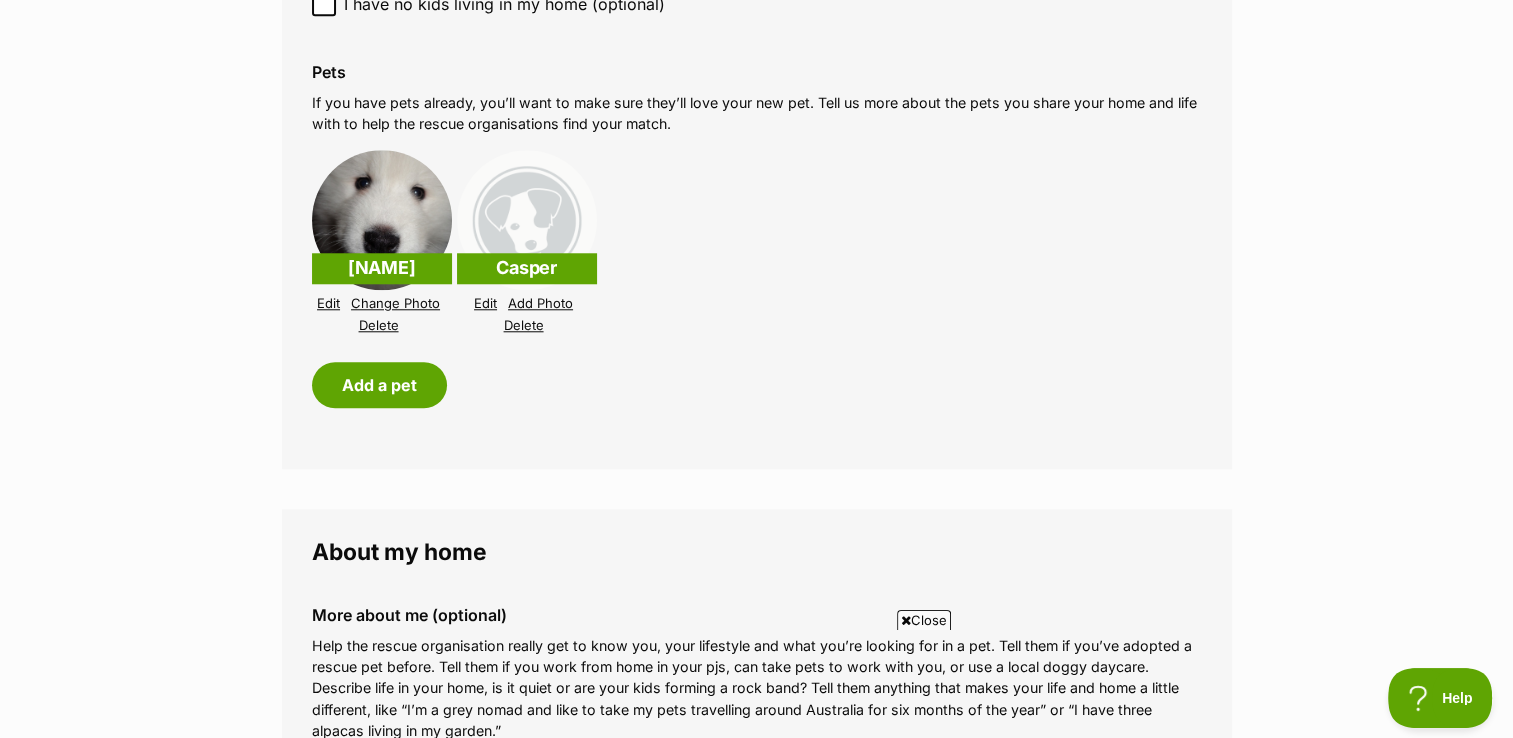click on "Add Photo" at bounding box center (540, 303) 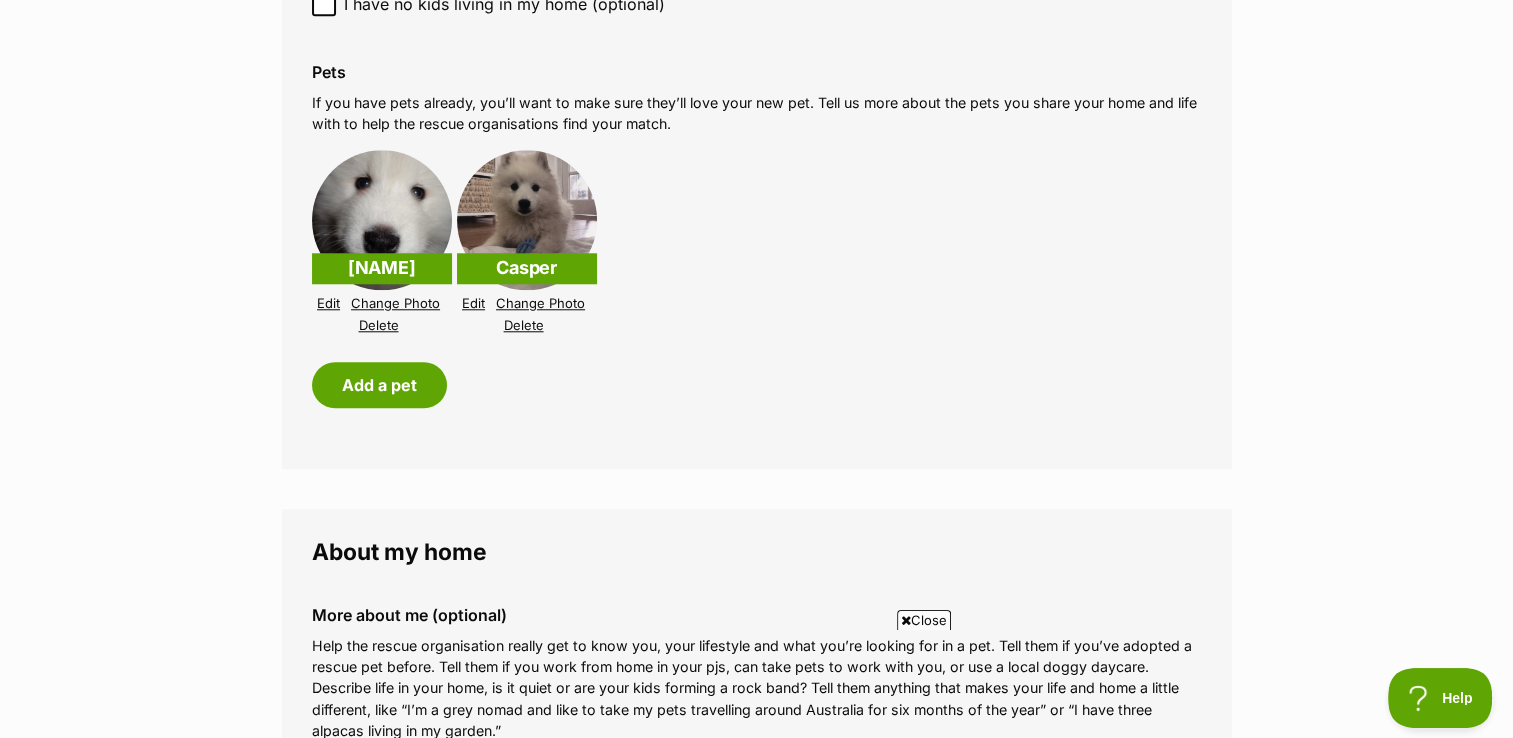 click on "[NAME]" at bounding box center [382, 268] 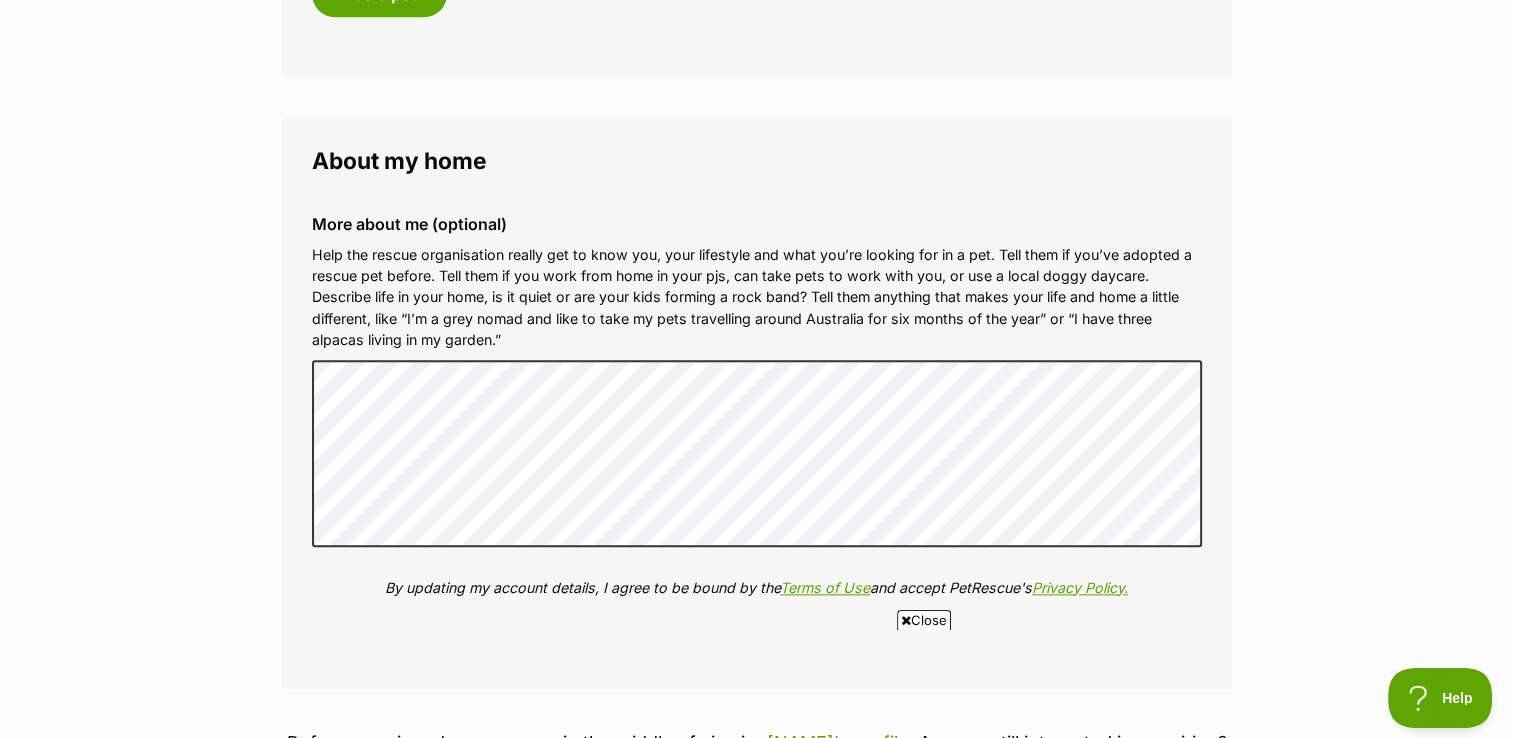 scroll, scrollTop: 2220, scrollLeft: 0, axis: vertical 